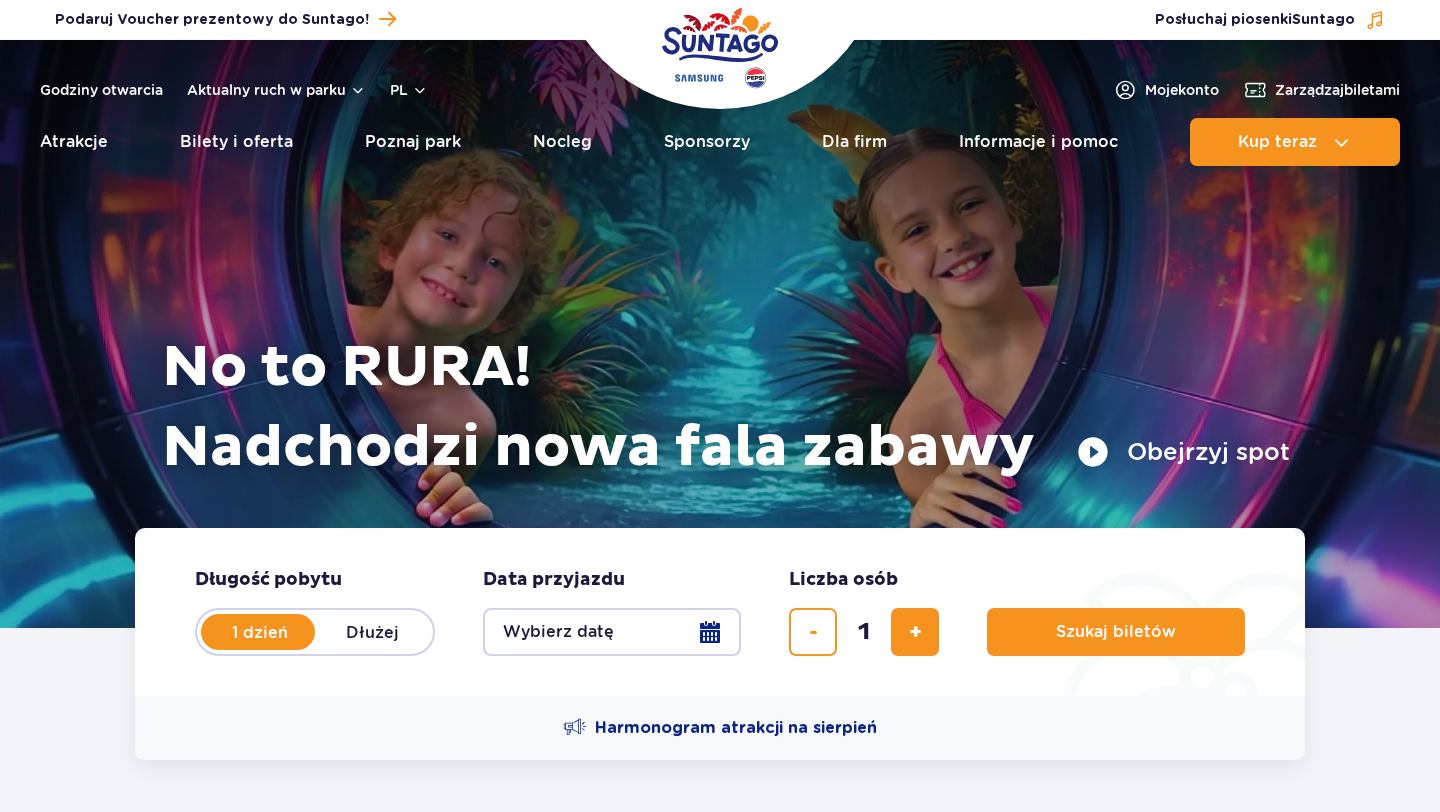 scroll, scrollTop: 153, scrollLeft: 0, axis: vertical 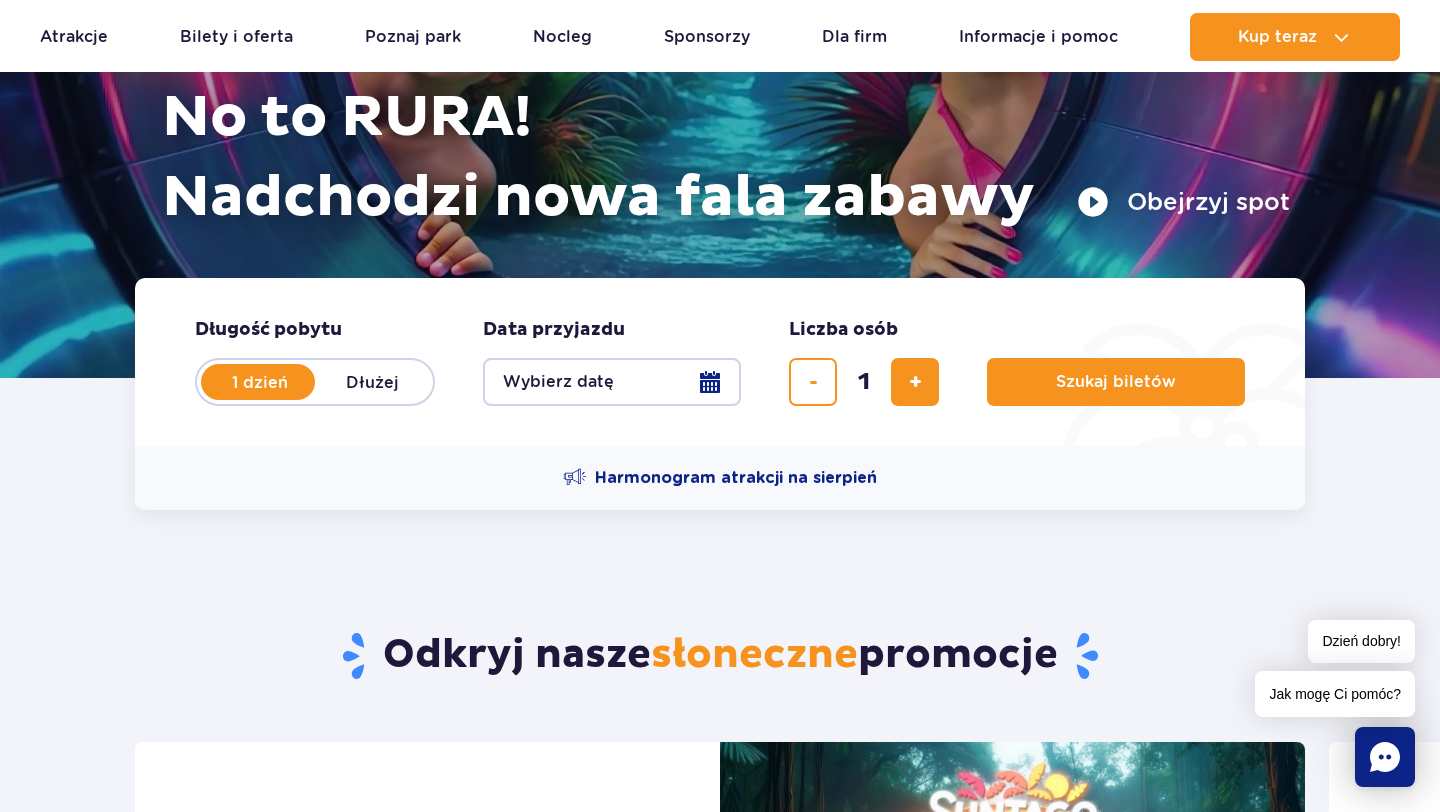 click on "Dłużej" at bounding box center [372, 382] 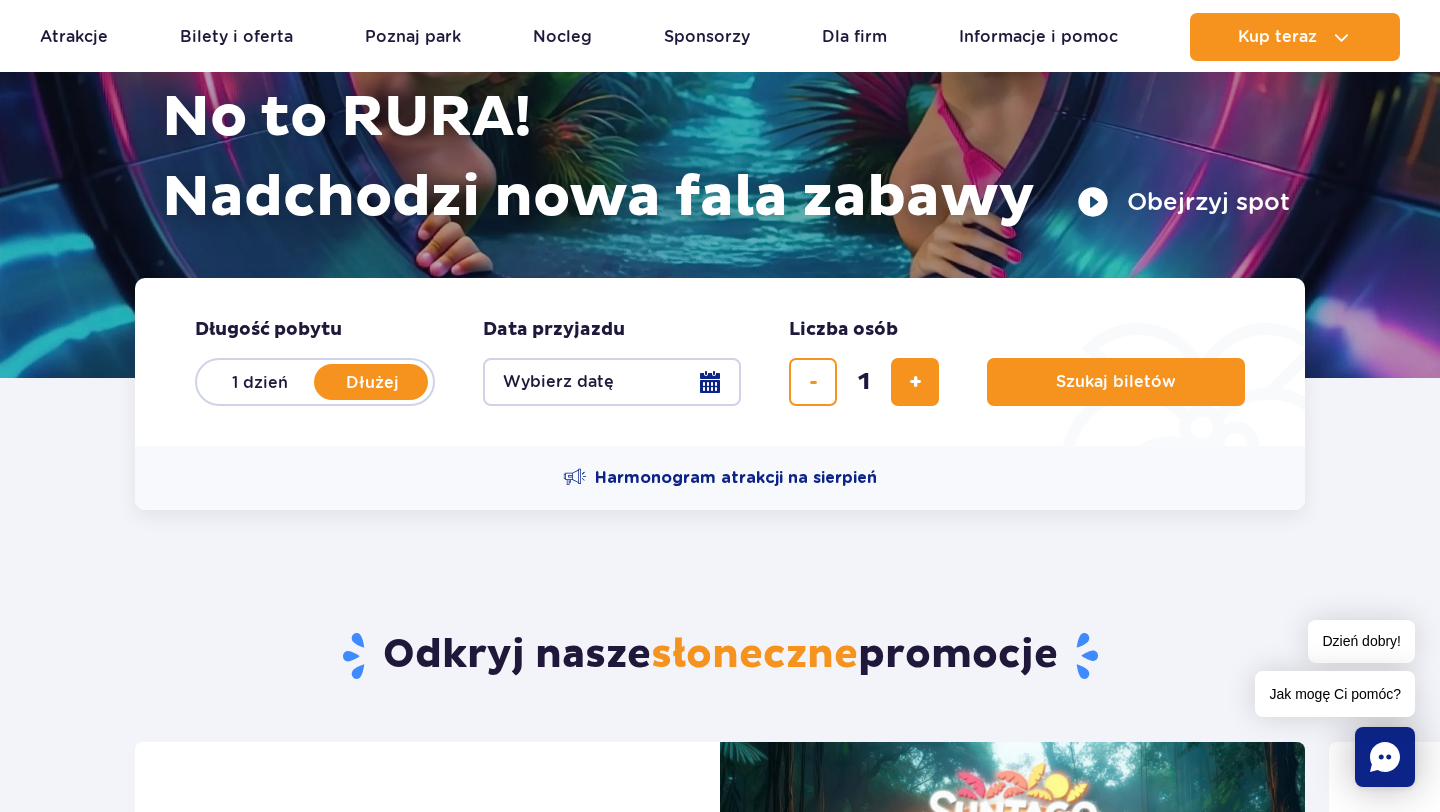 click on "Wybierz datę" at bounding box center [612, 382] 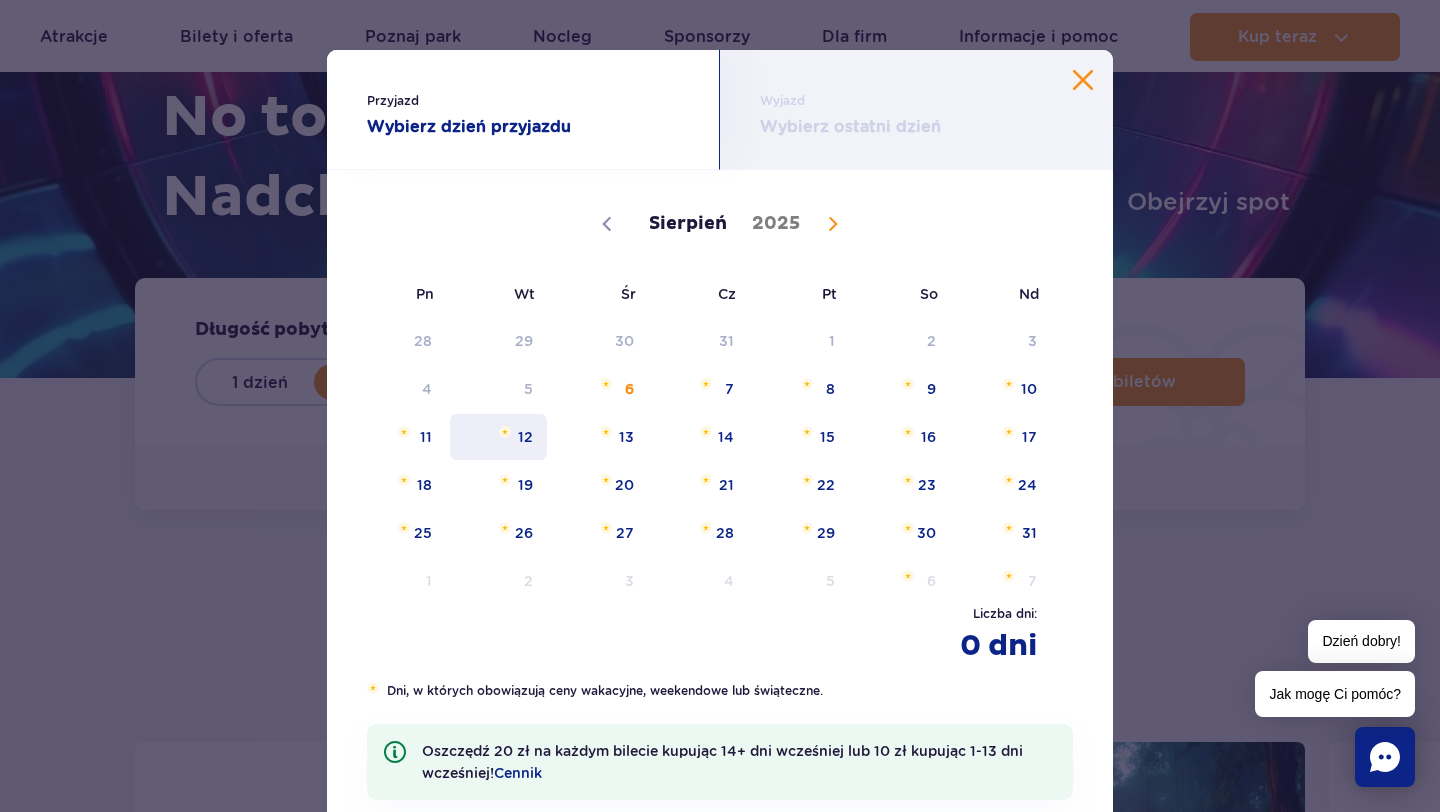 click on "12" at bounding box center (498, 437) 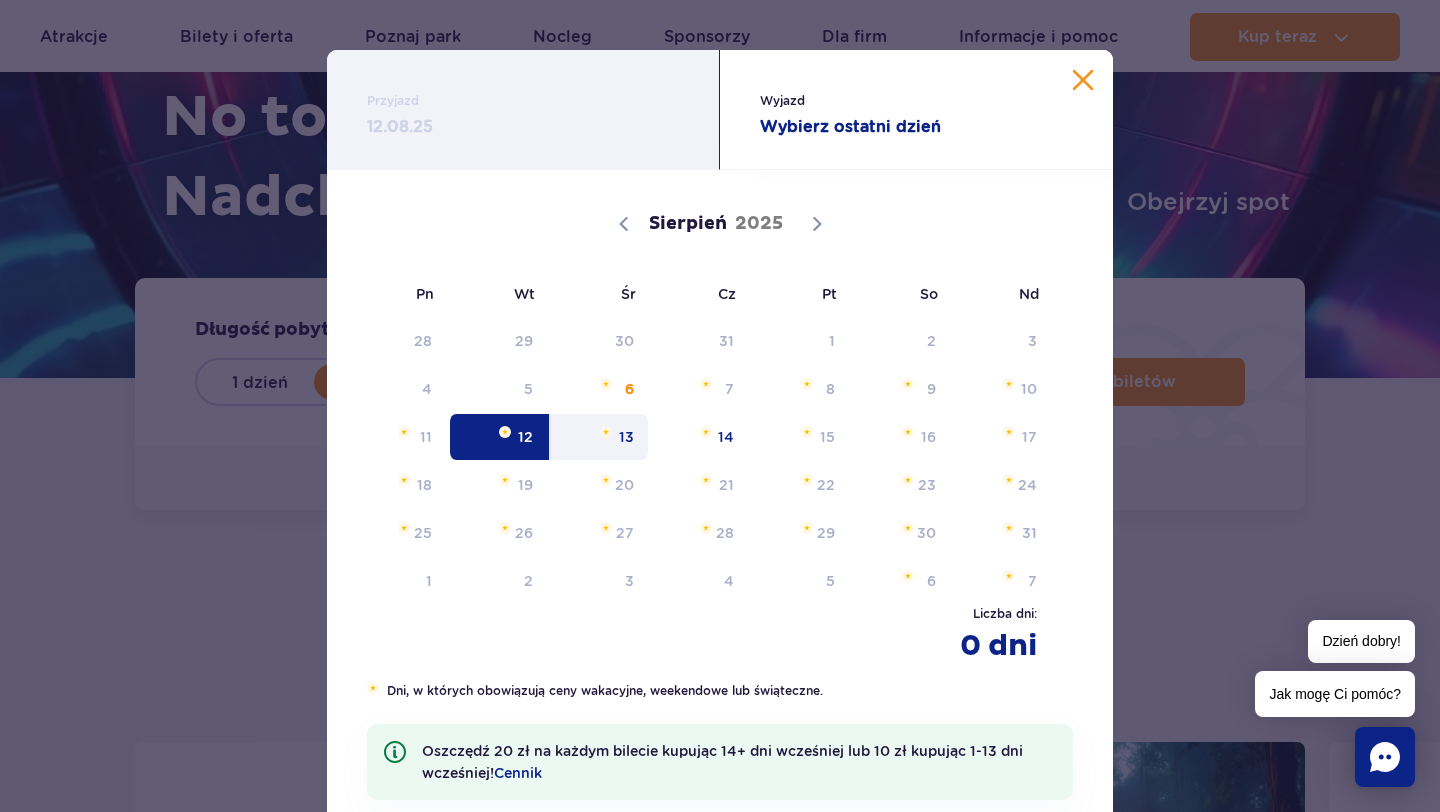 click on "13" at bounding box center (599, 437) 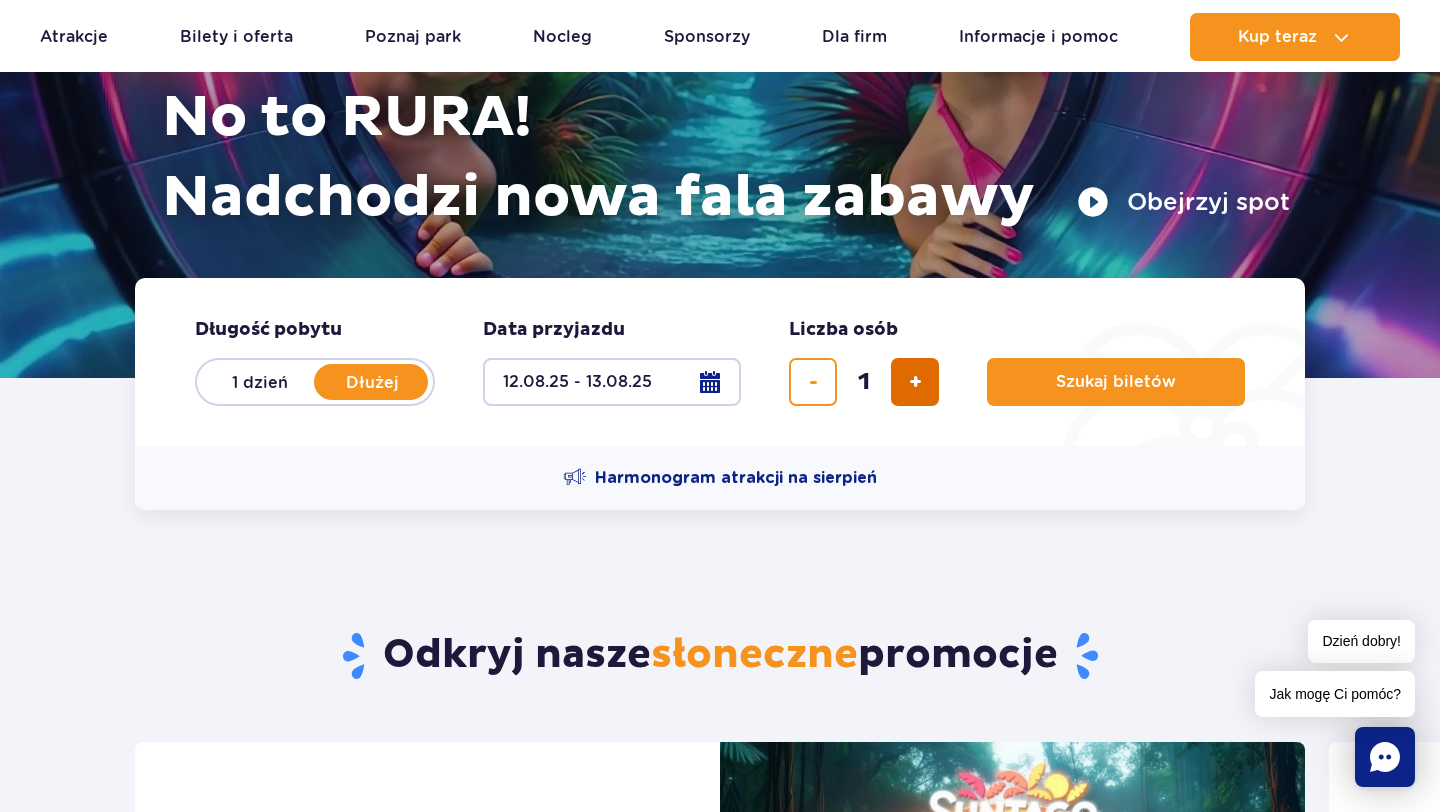 click at bounding box center (915, 382) 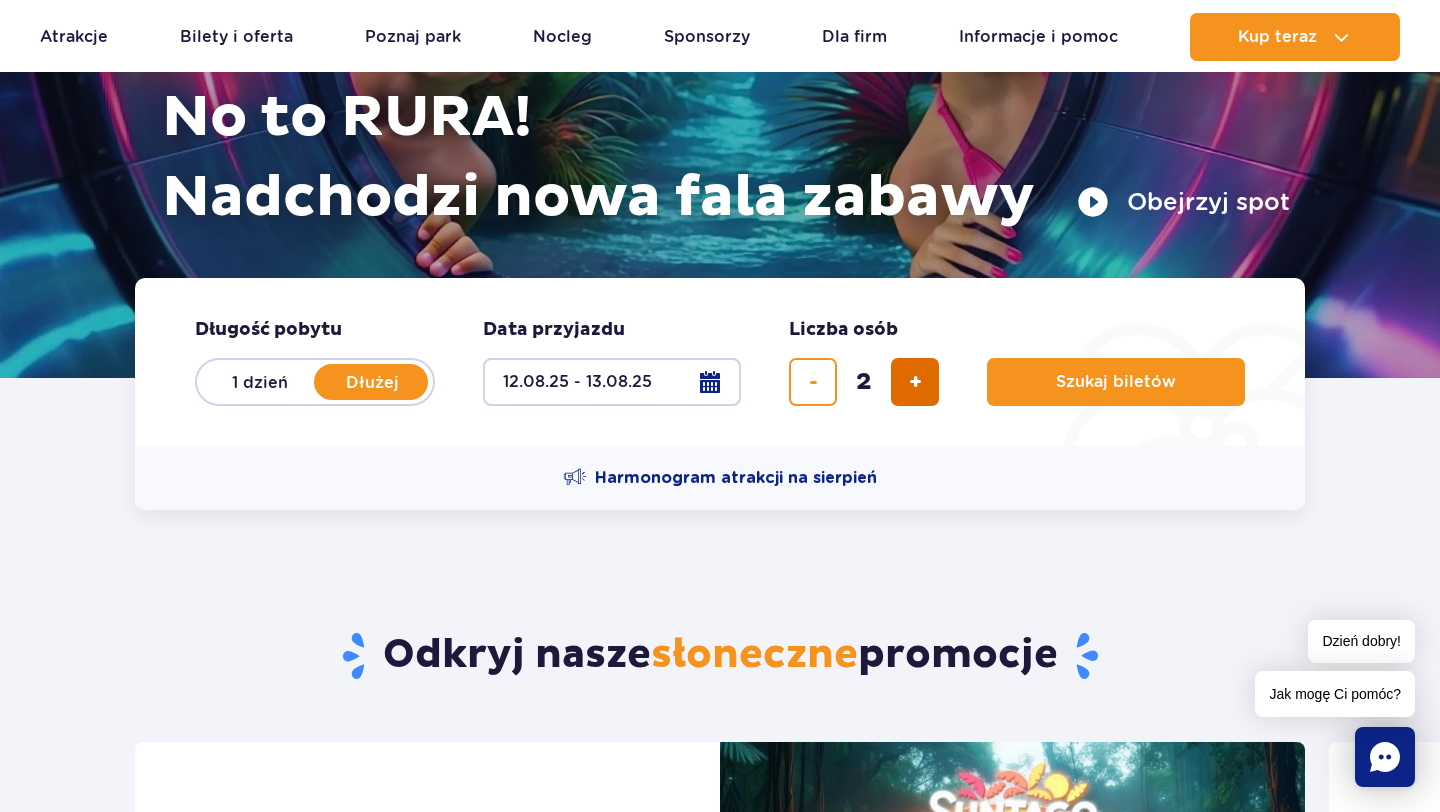 click at bounding box center [915, 382] 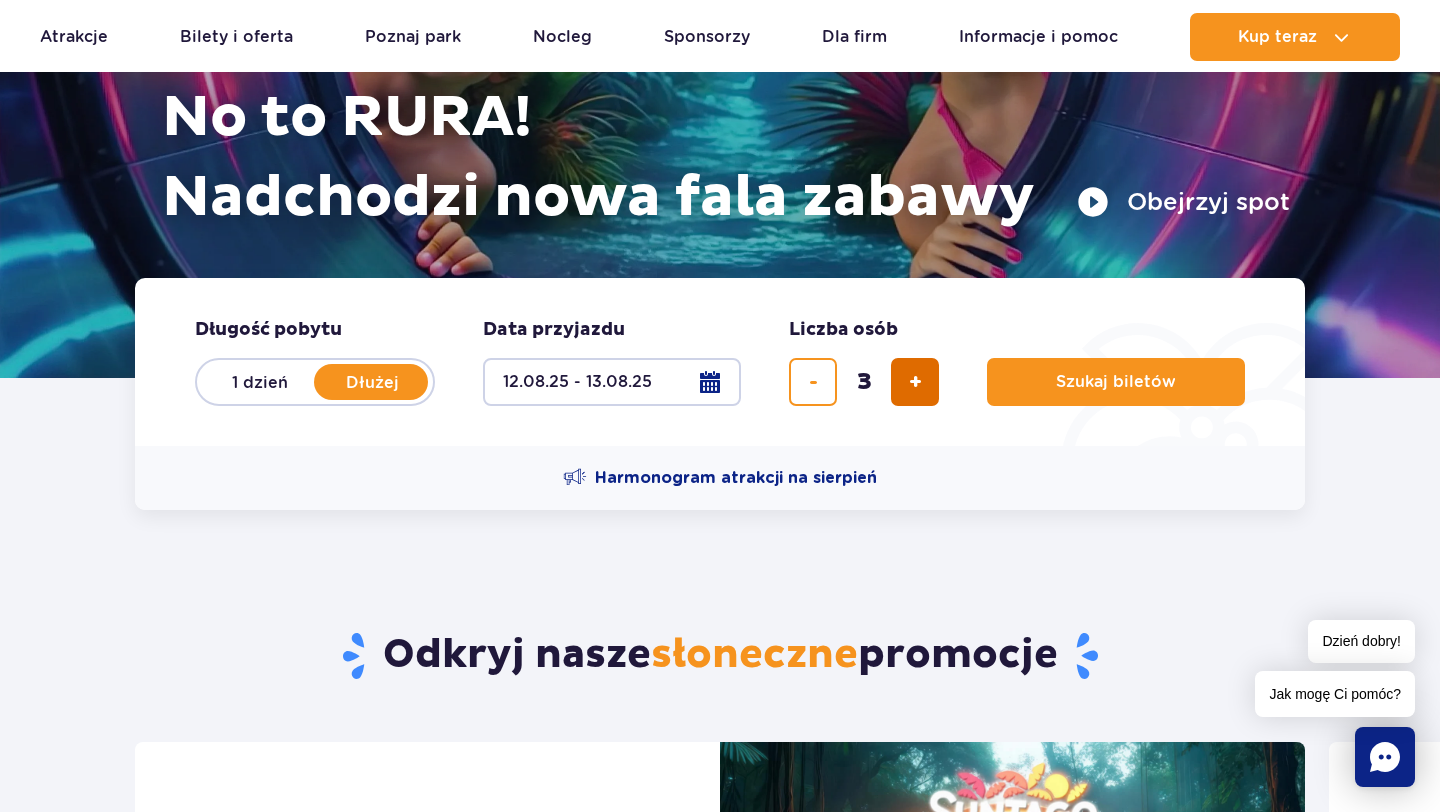 click at bounding box center (915, 382) 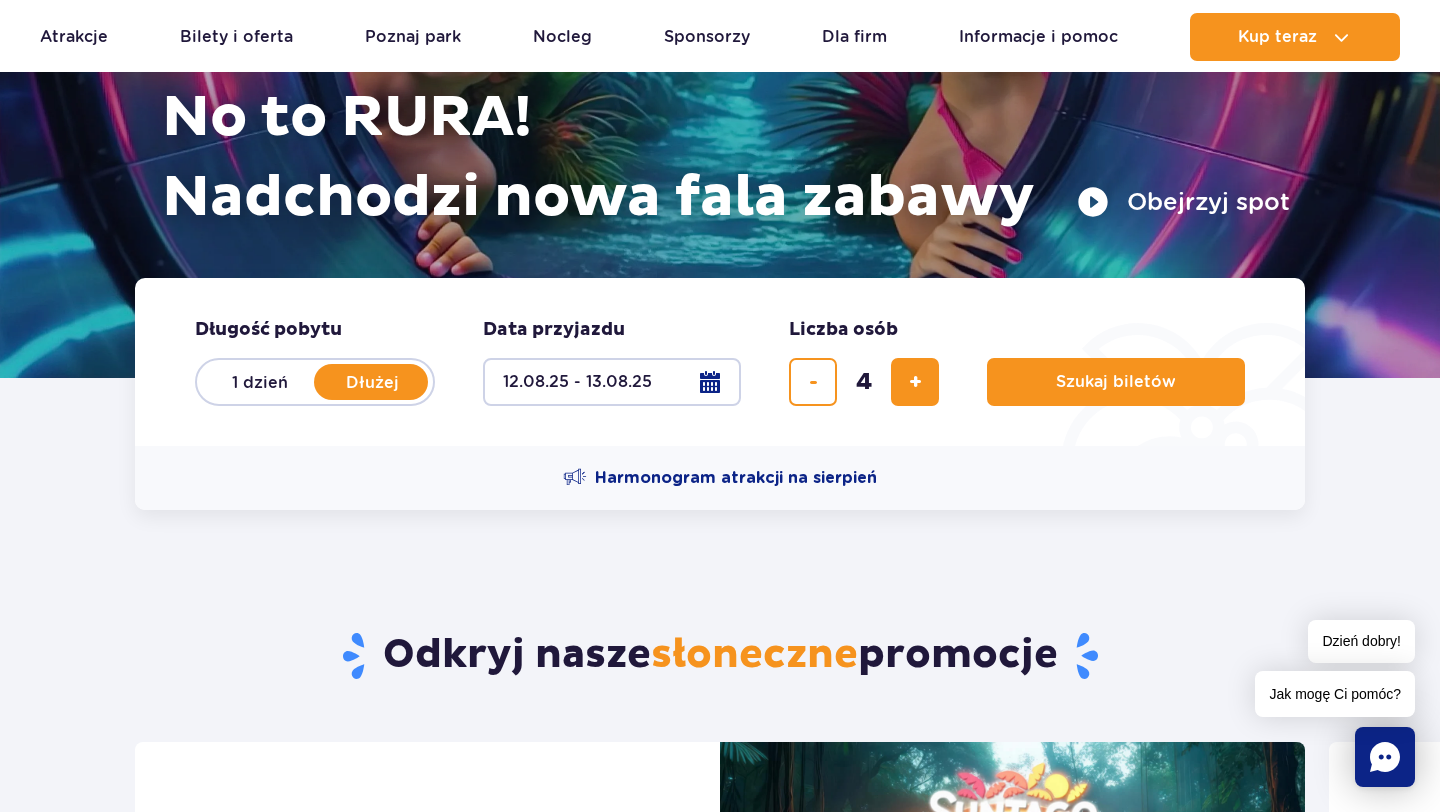 click on "Długość pobytu długość pobytu w hero 1 dzień Dłużej Data przyjazdu data przyjazdu w hero [DATE] - [DATE] Liczba osób Liczba osób w hero 4 Szukaj biletów" at bounding box center [720, 362] 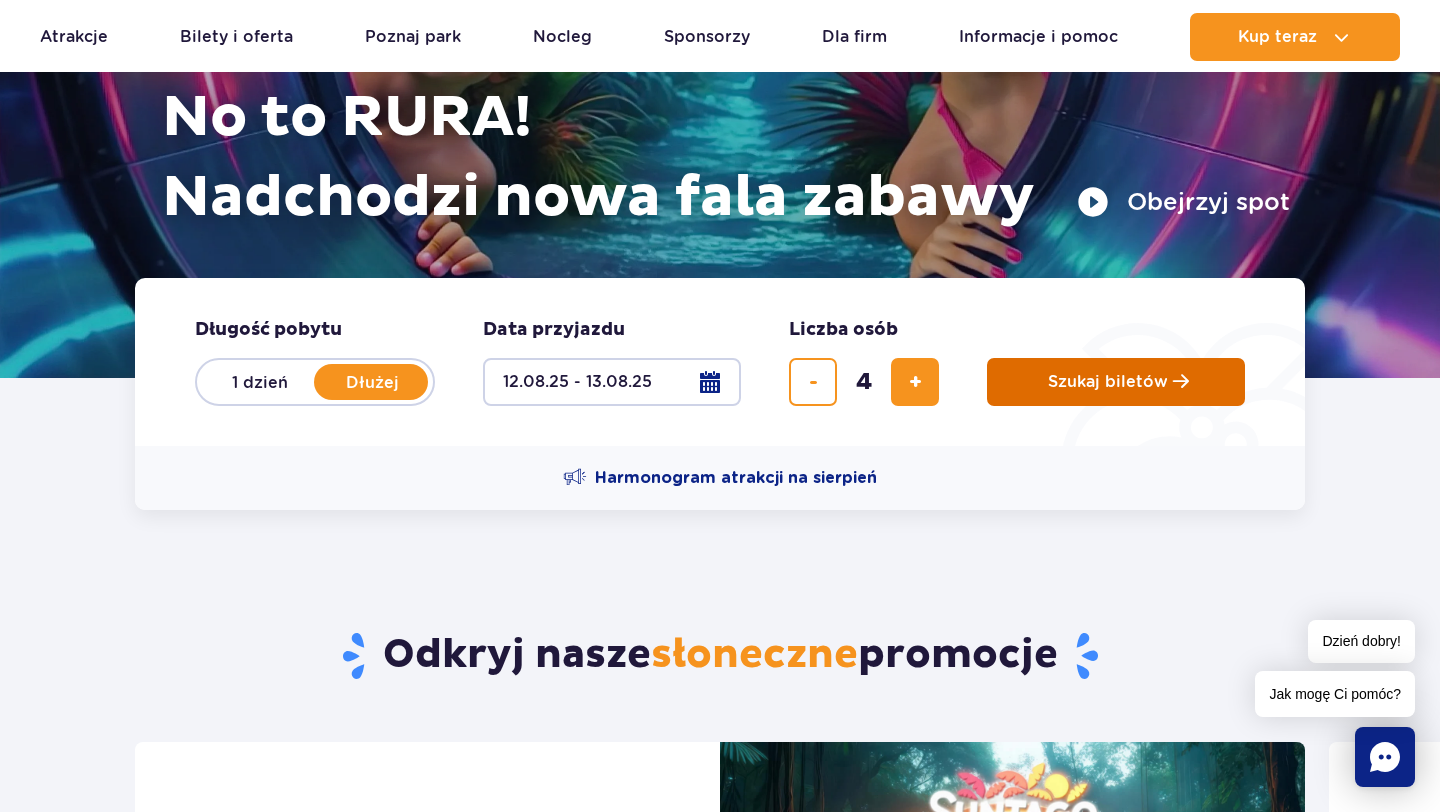 click on "Szukaj biletów" at bounding box center [1108, 382] 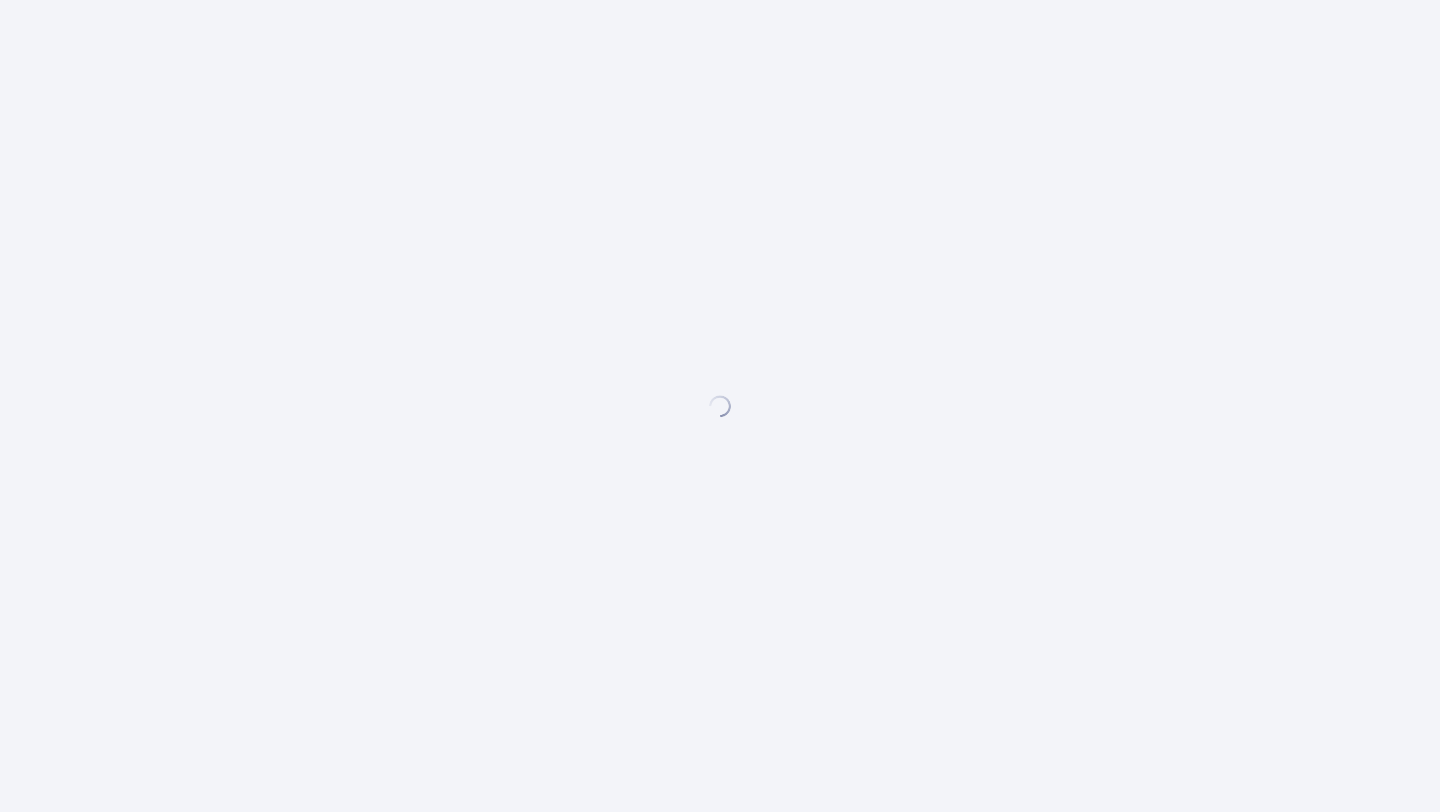 scroll, scrollTop: 0, scrollLeft: 0, axis: both 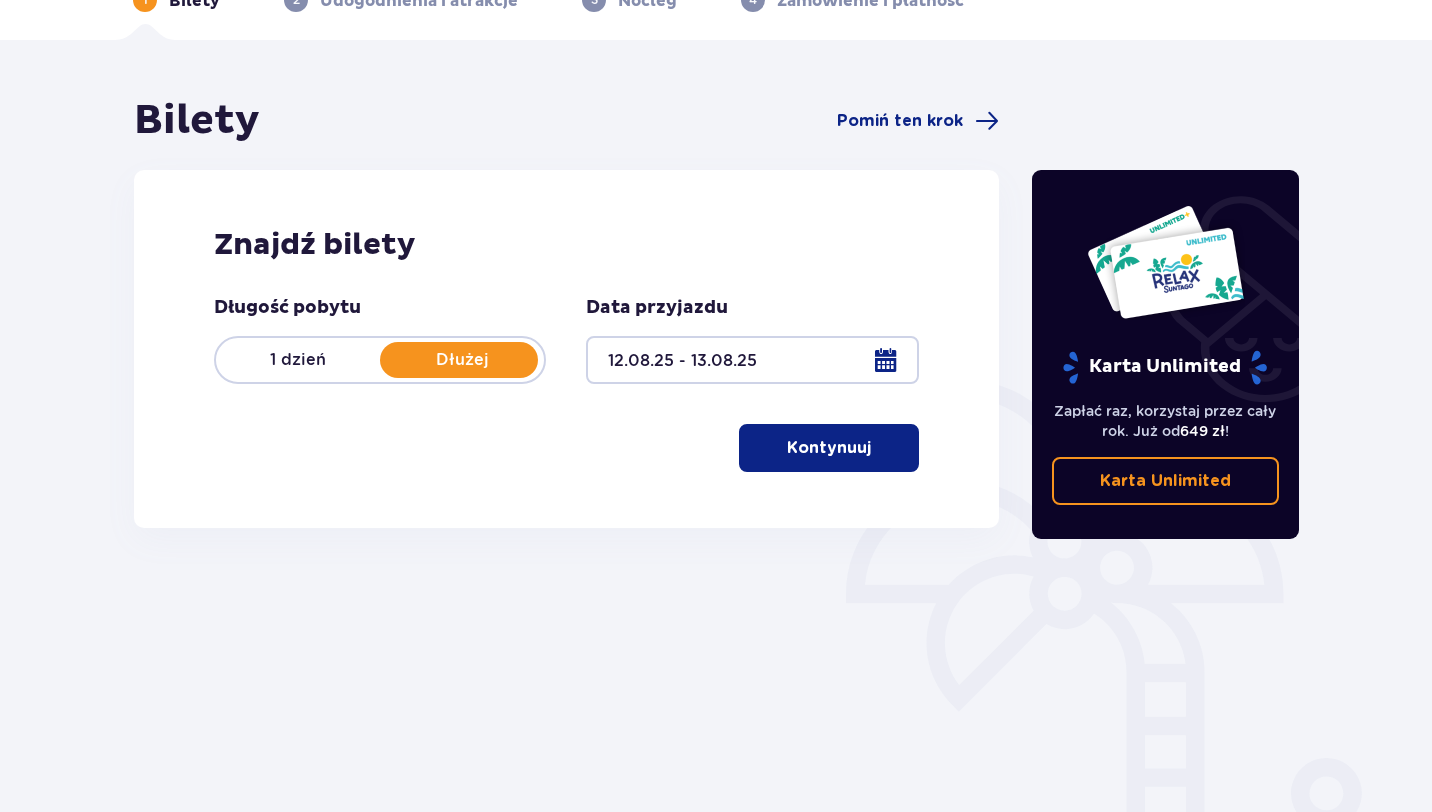 click on "Kontynuuj" at bounding box center (829, 448) 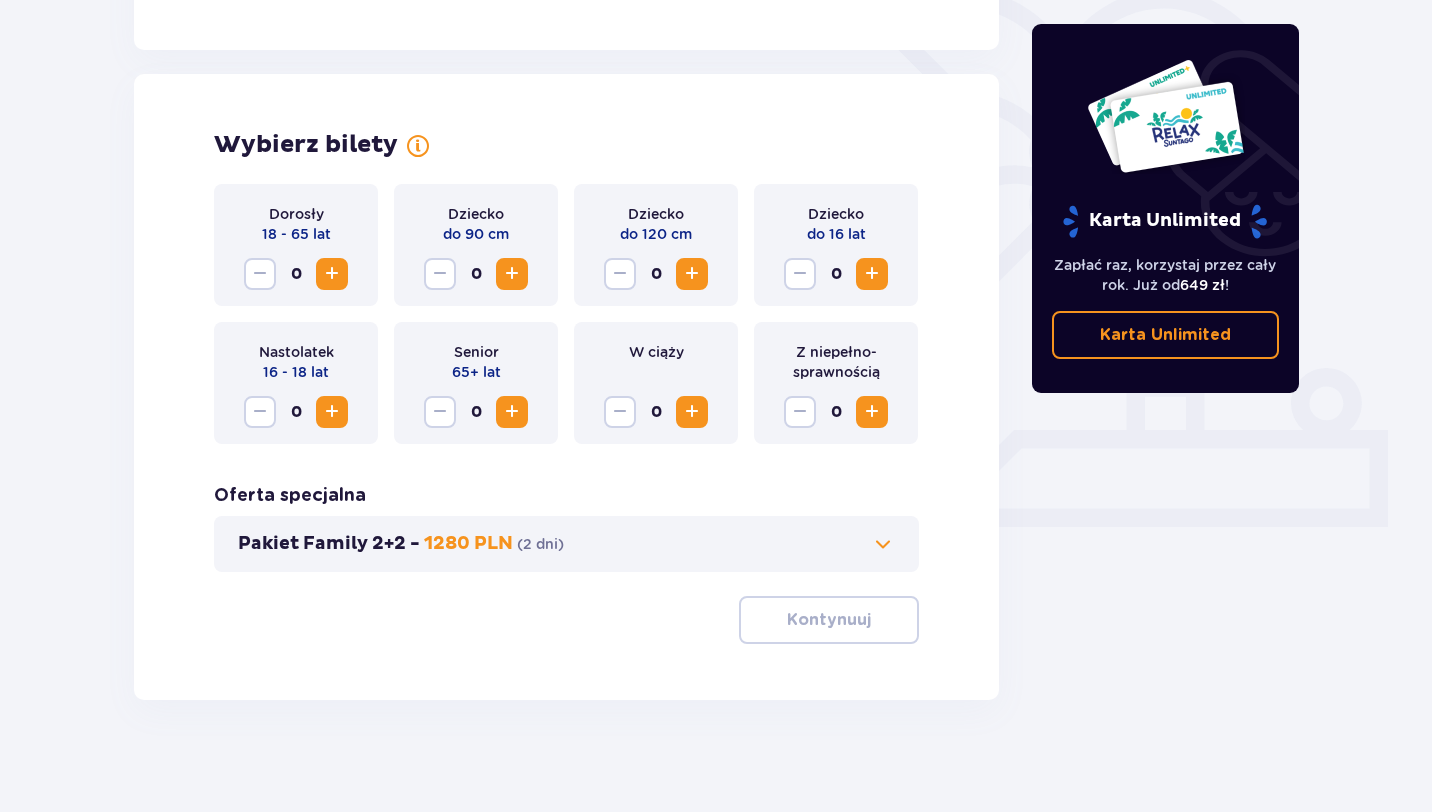scroll, scrollTop: 514, scrollLeft: 0, axis: vertical 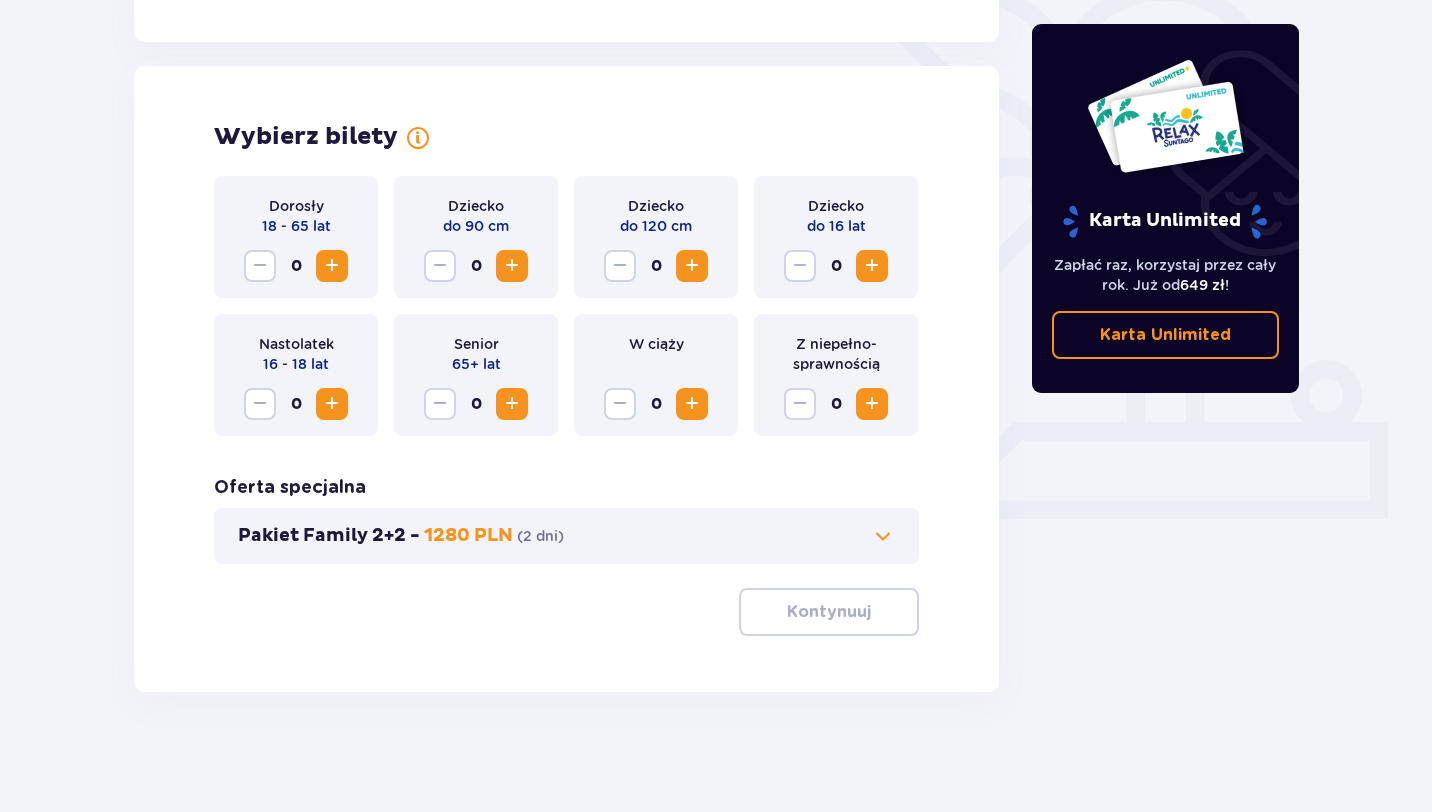 click on "0" at bounding box center (296, 266) 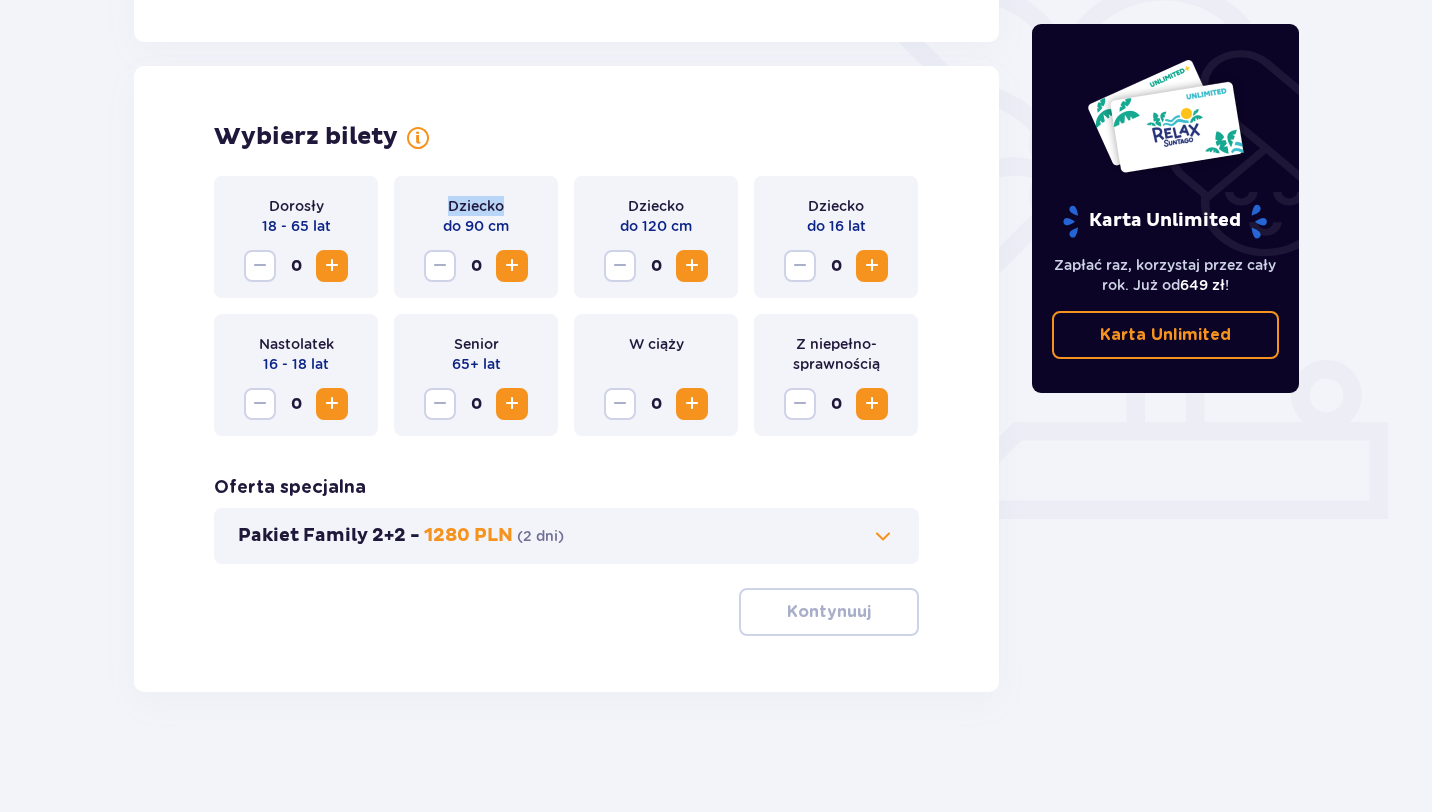 click on "0" at bounding box center (296, 266) 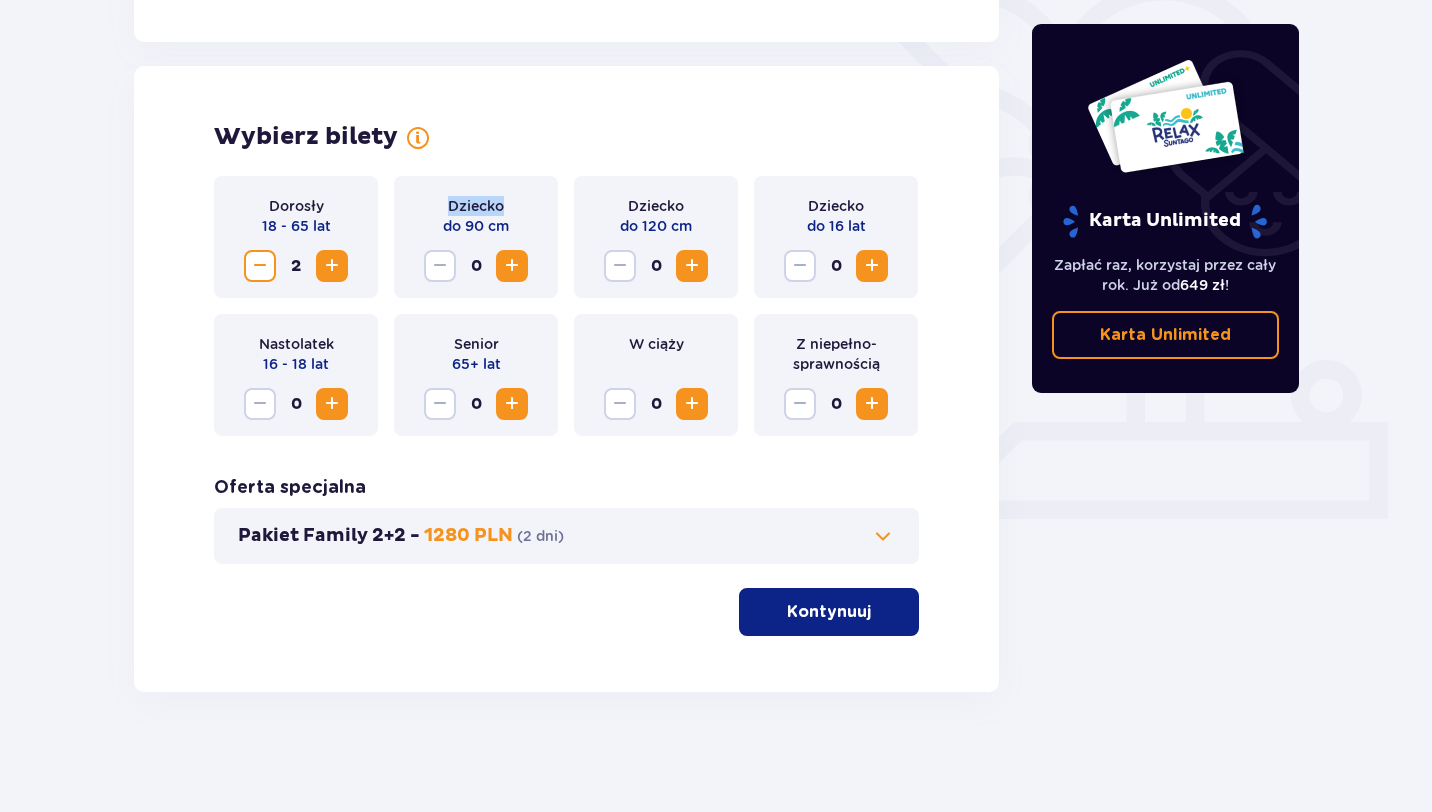 click at bounding box center (512, 266) 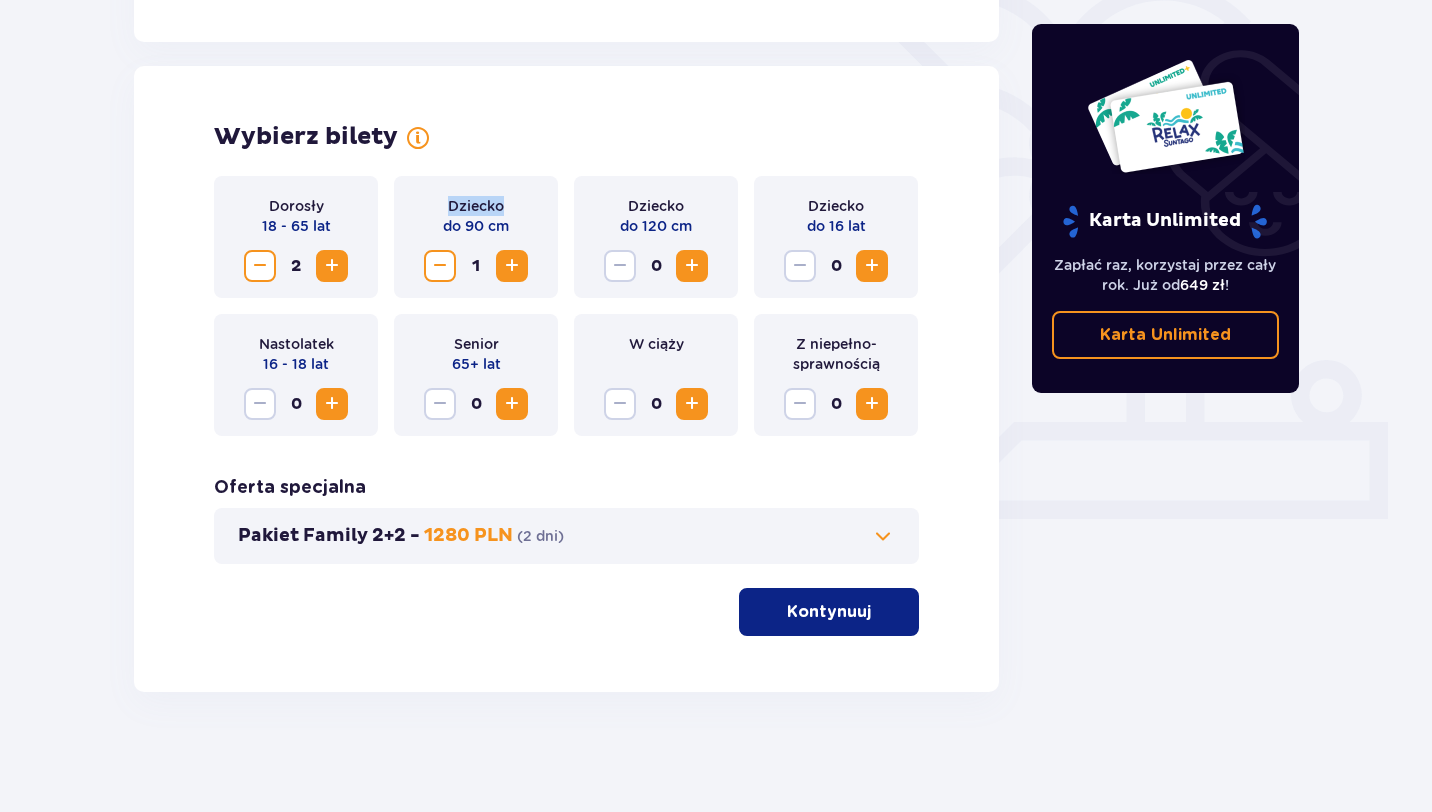 click at bounding box center (692, 266) 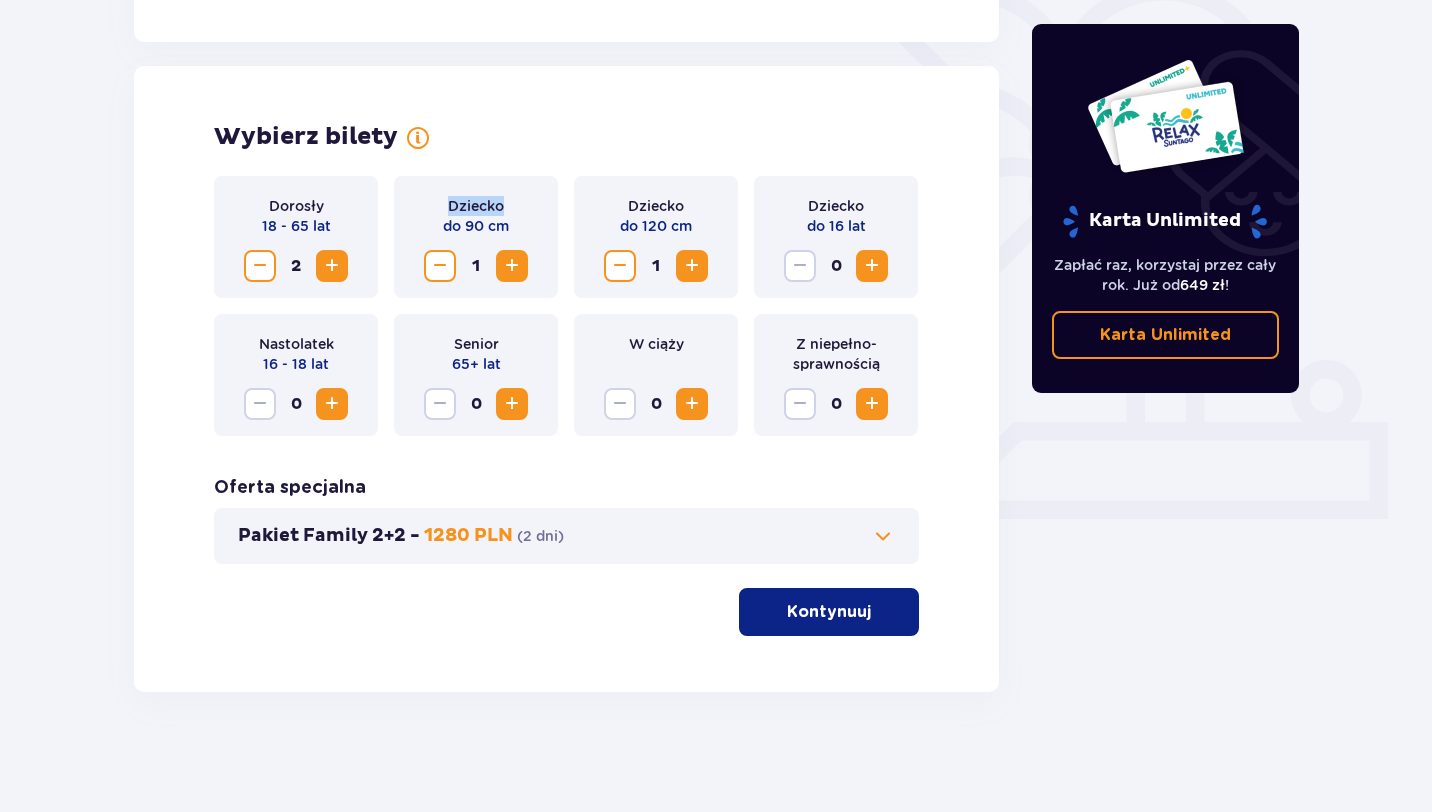 click at bounding box center [692, 266] 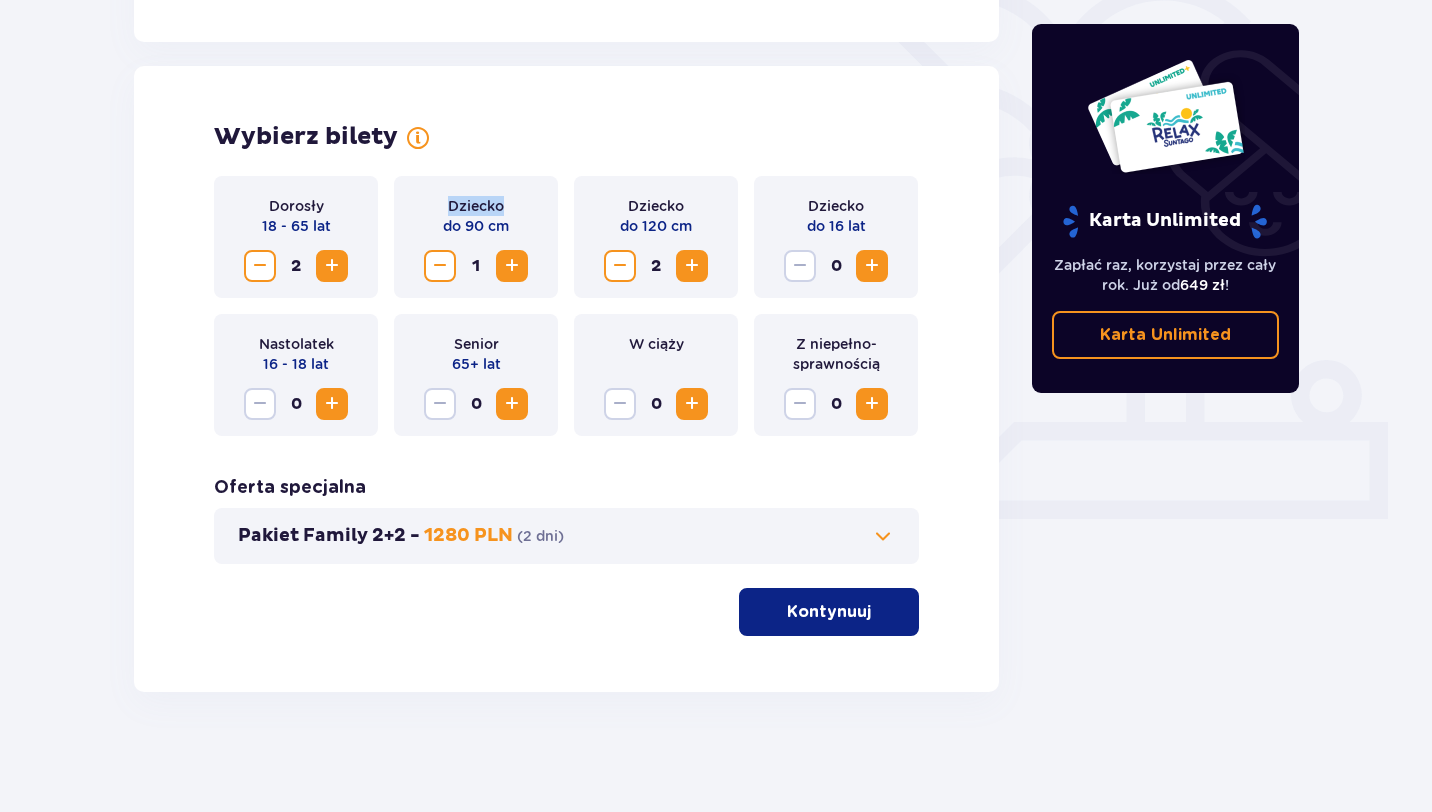 click at bounding box center [620, 266] 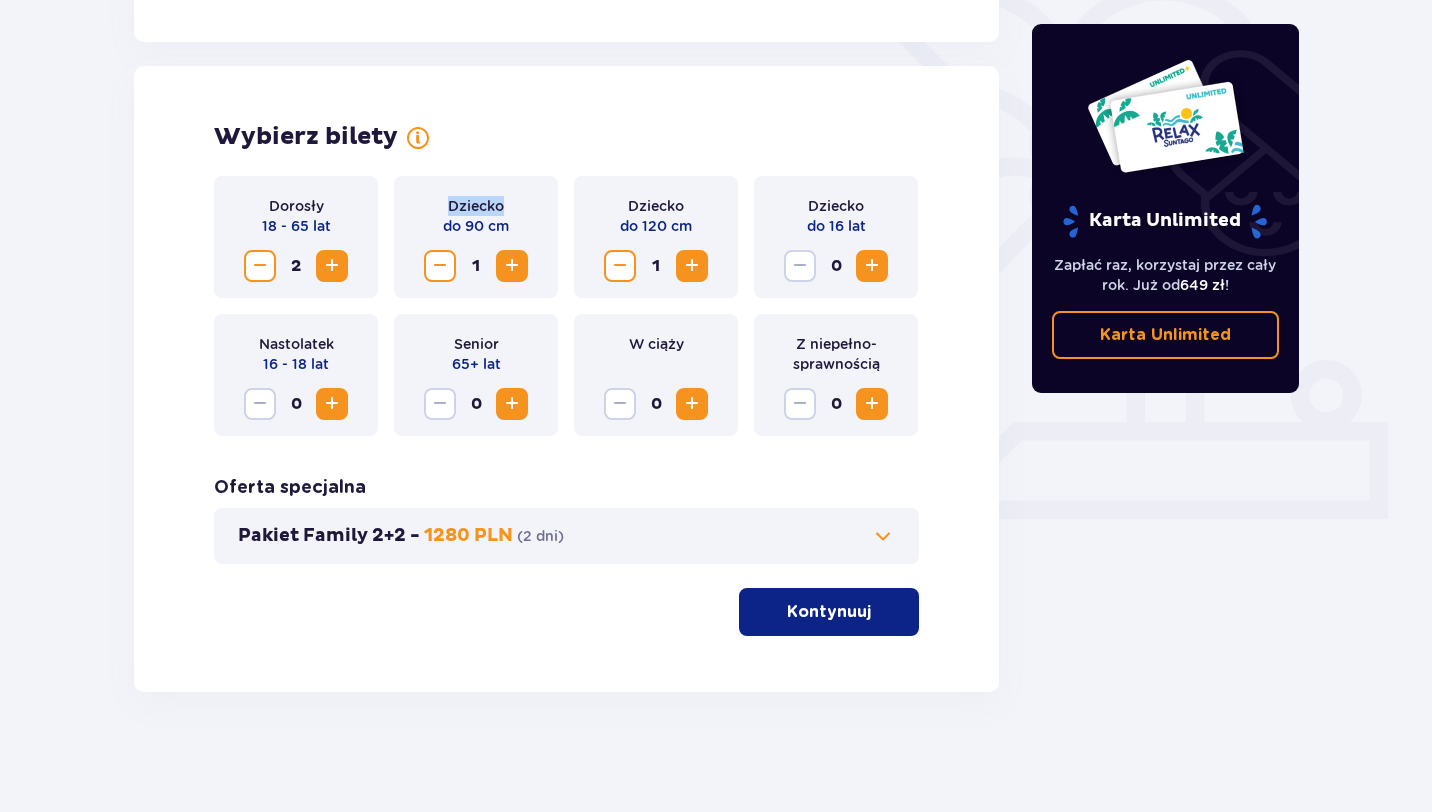 click at bounding box center (620, 266) 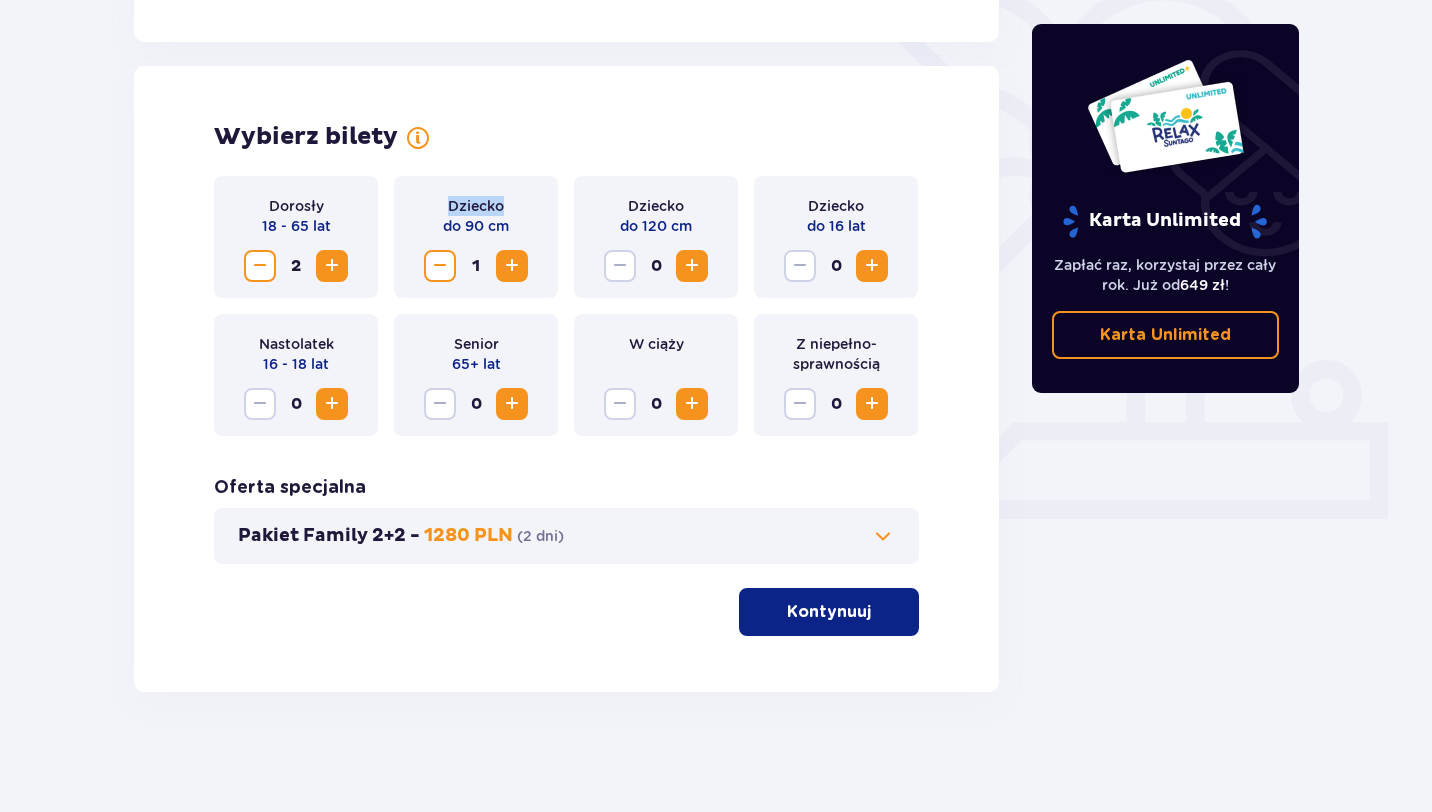 click at bounding box center (872, 266) 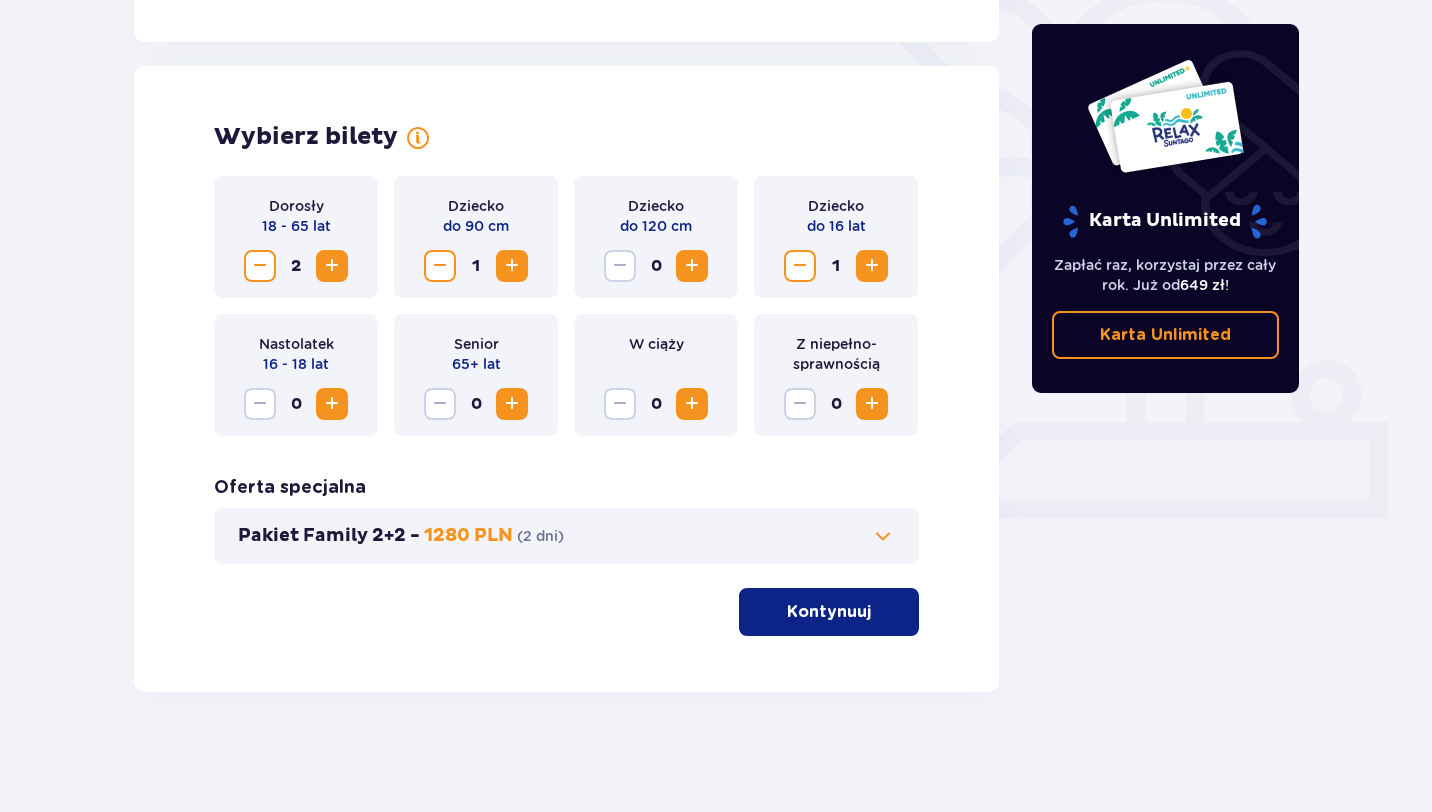 click on "Oferta specjalna Pakiet Family 2+2 -  1280 PLN ( 2 dni )" at bounding box center [566, 520] 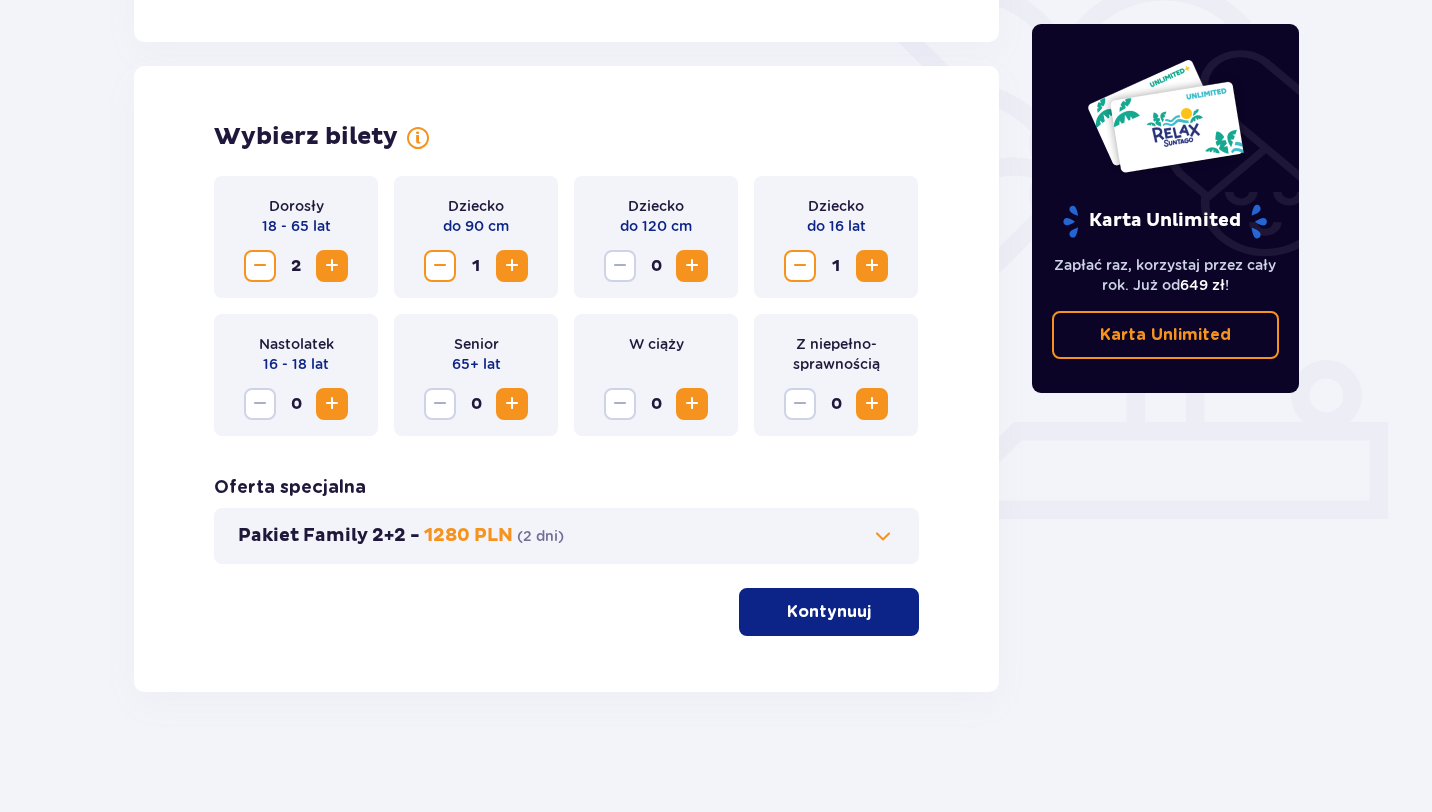 click on "Kontynuuj" at bounding box center (829, 612) 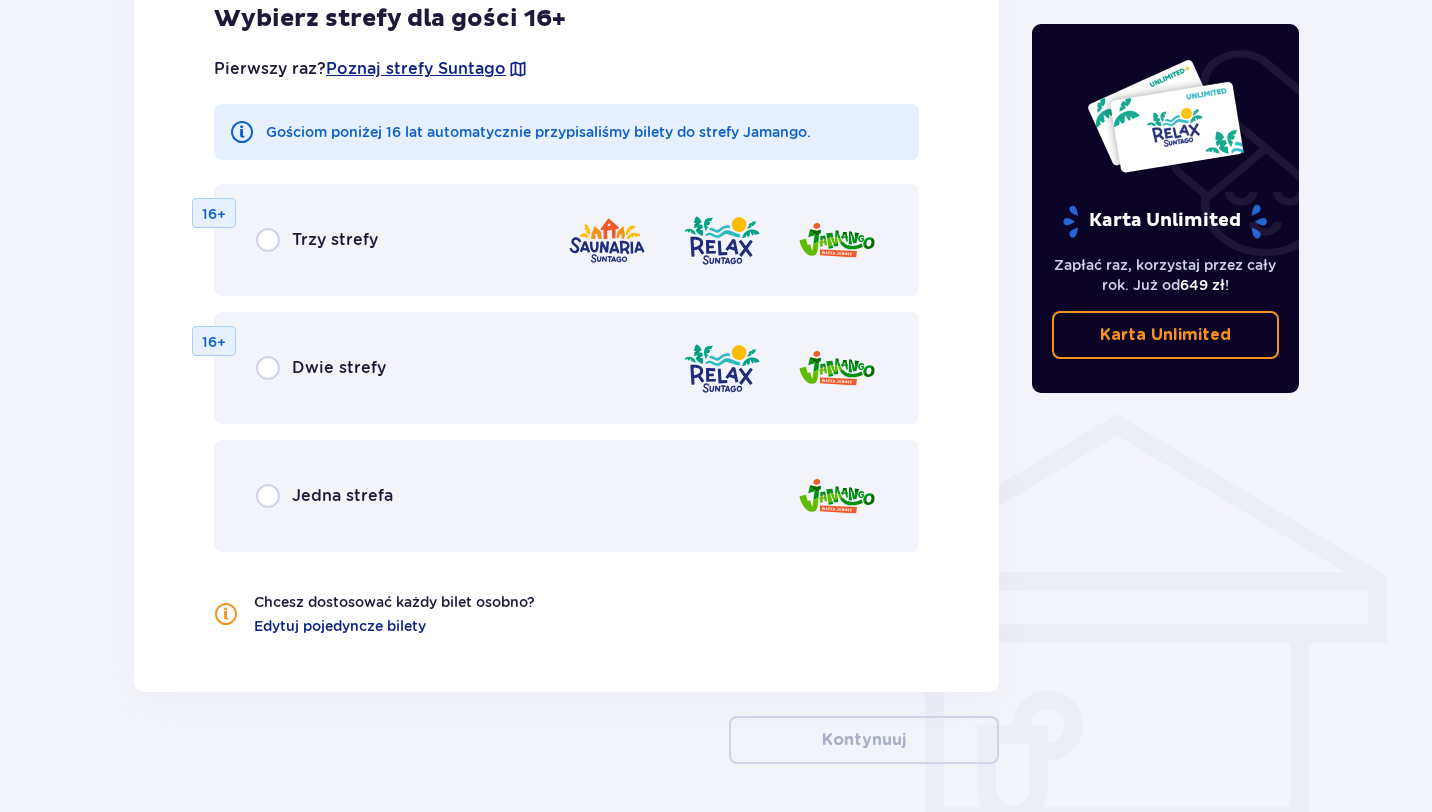 click on "Jedna strefa" at bounding box center (566, 496) 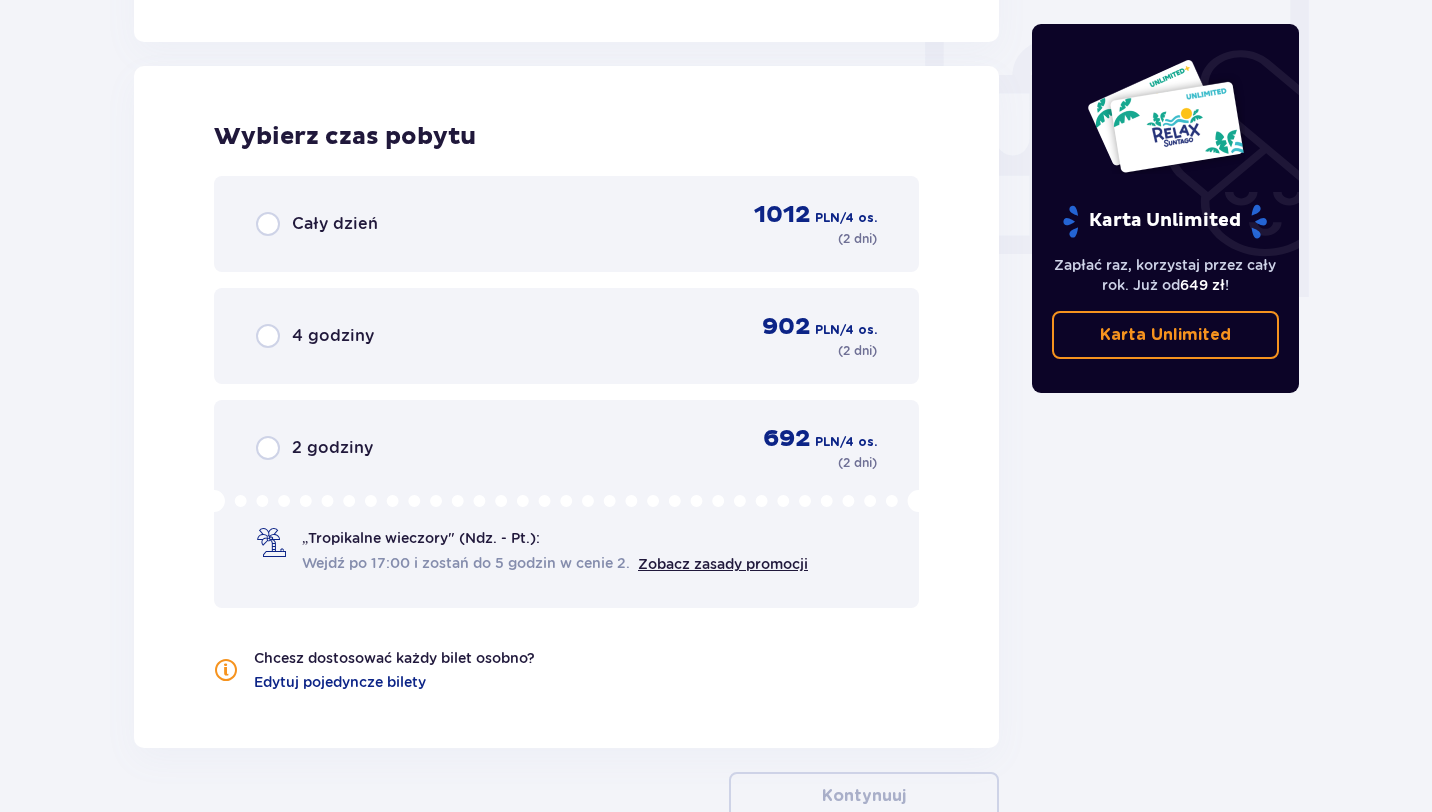 scroll, scrollTop: 1878, scrollLeft: 0, axis: vertical 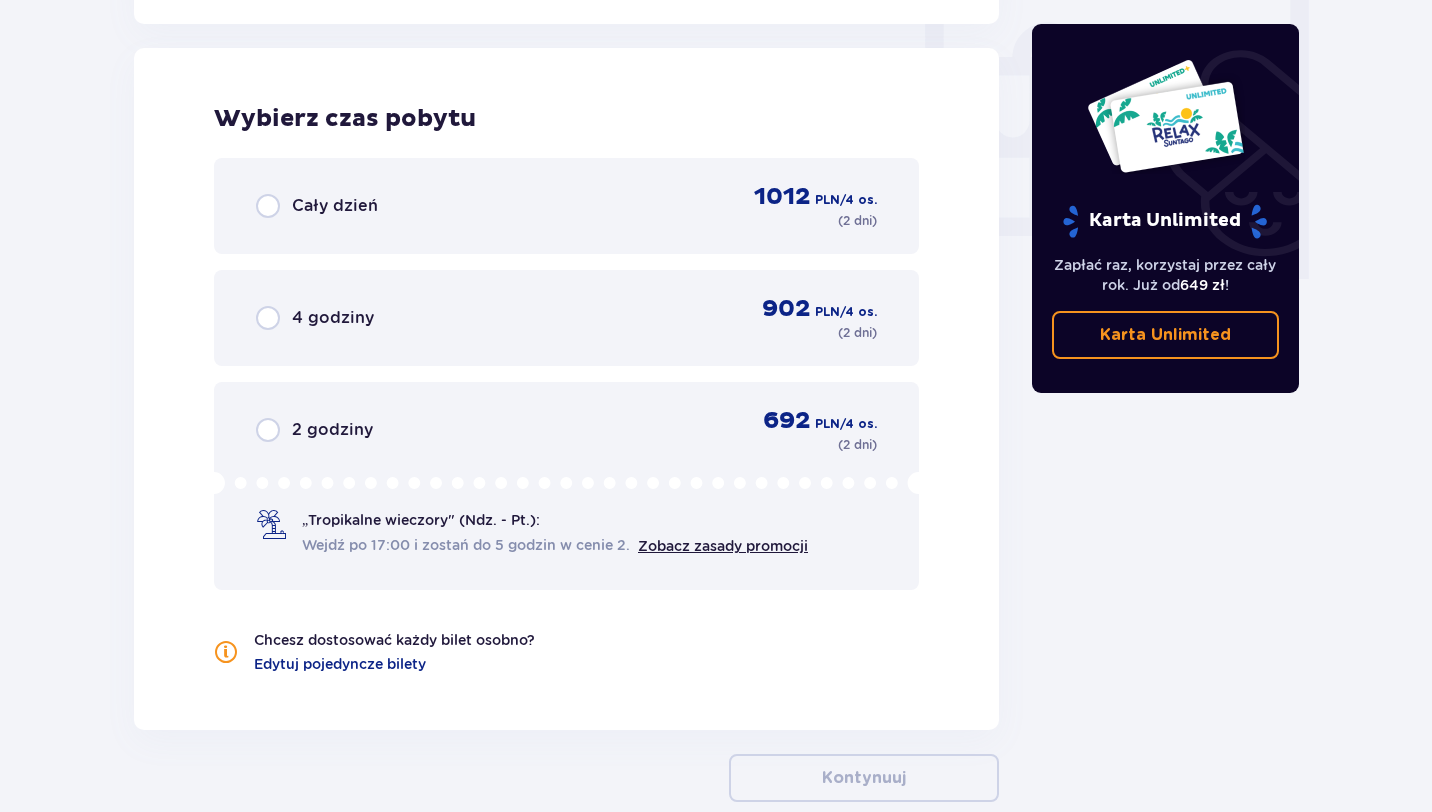 click on "Cały dzień   1012 PLN / 4 os. ( 2 dni )" at bounding box center [566, 206] 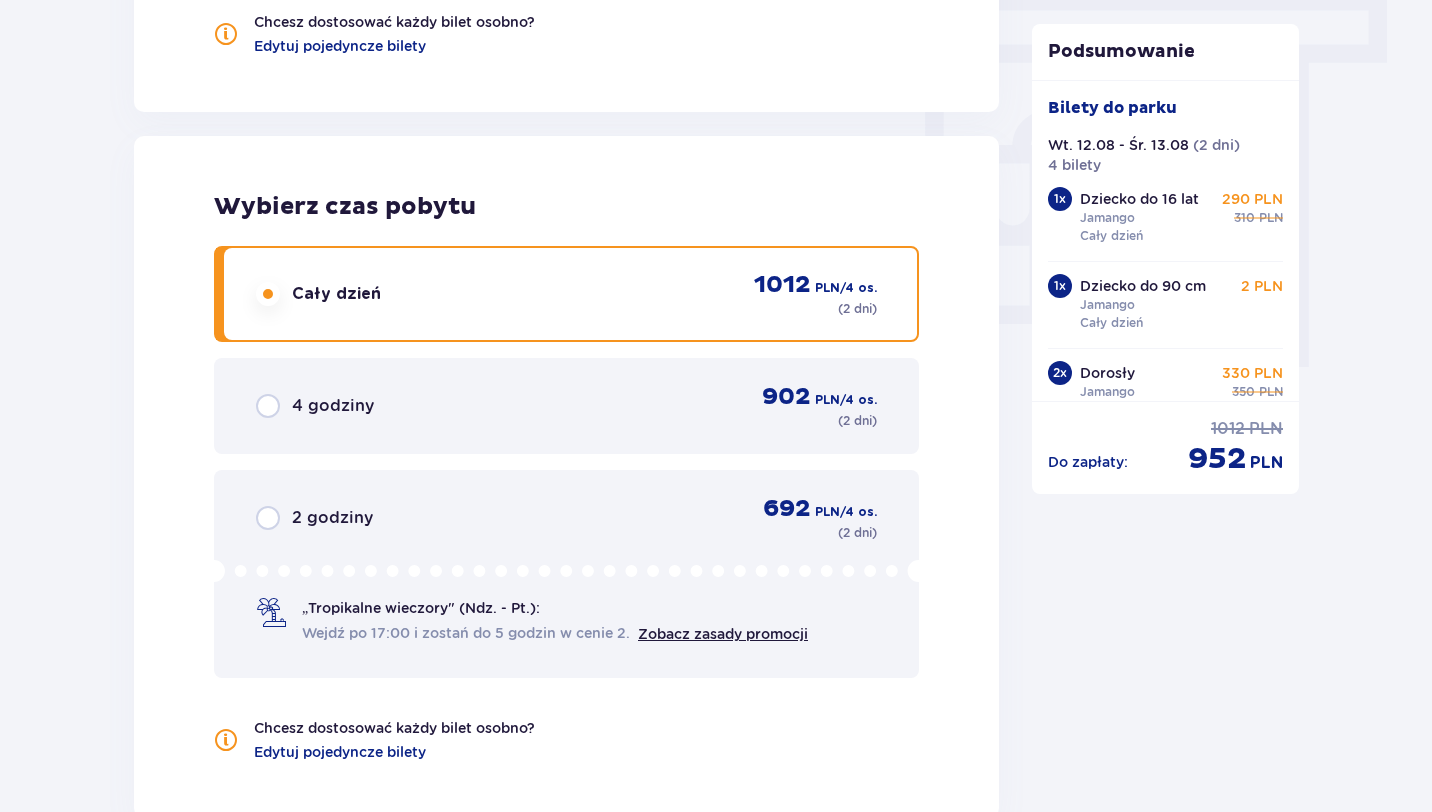 scroll, scrollTop: 1788, scrollLeft: 0, axis: vertical 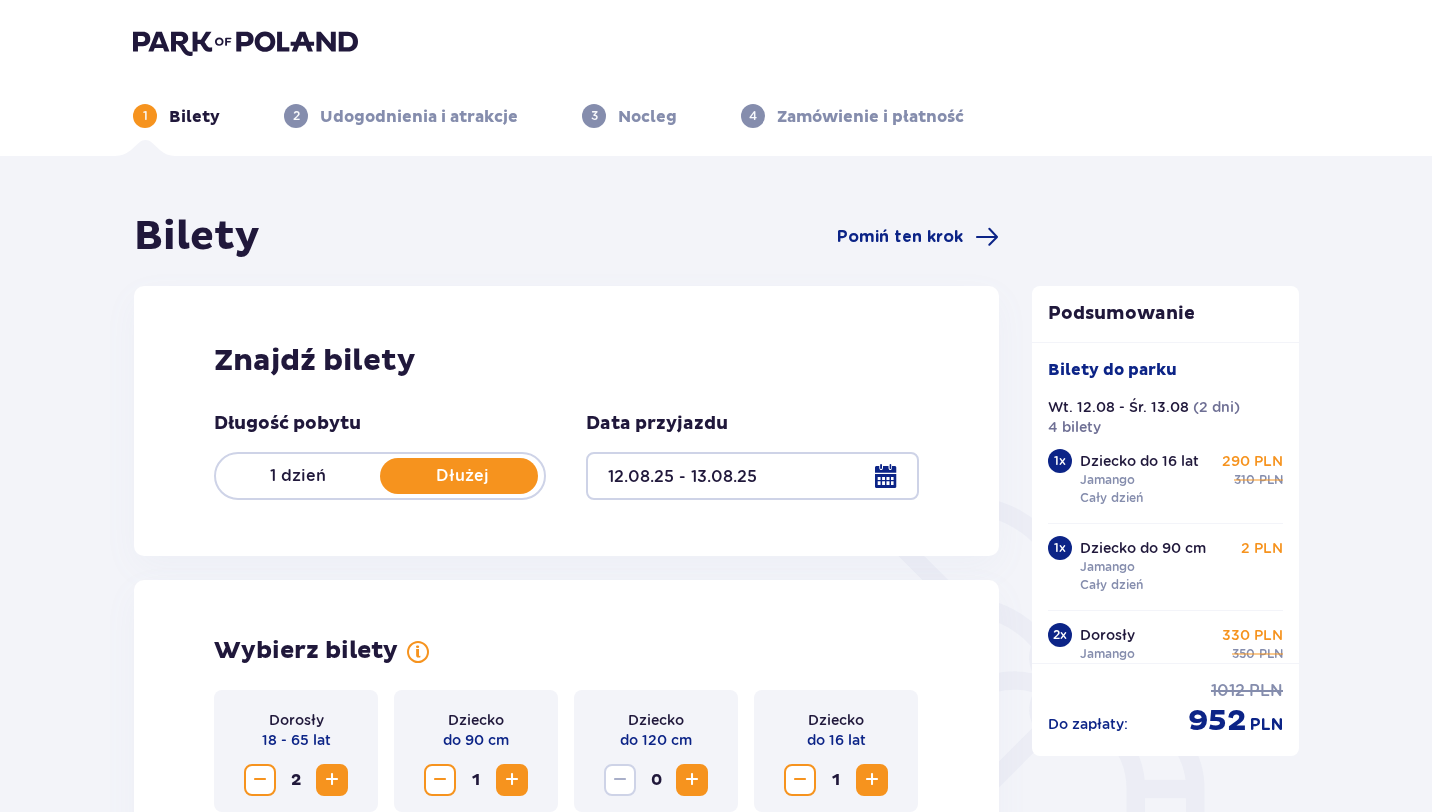 click on "3" at bounding box center [594, 116] 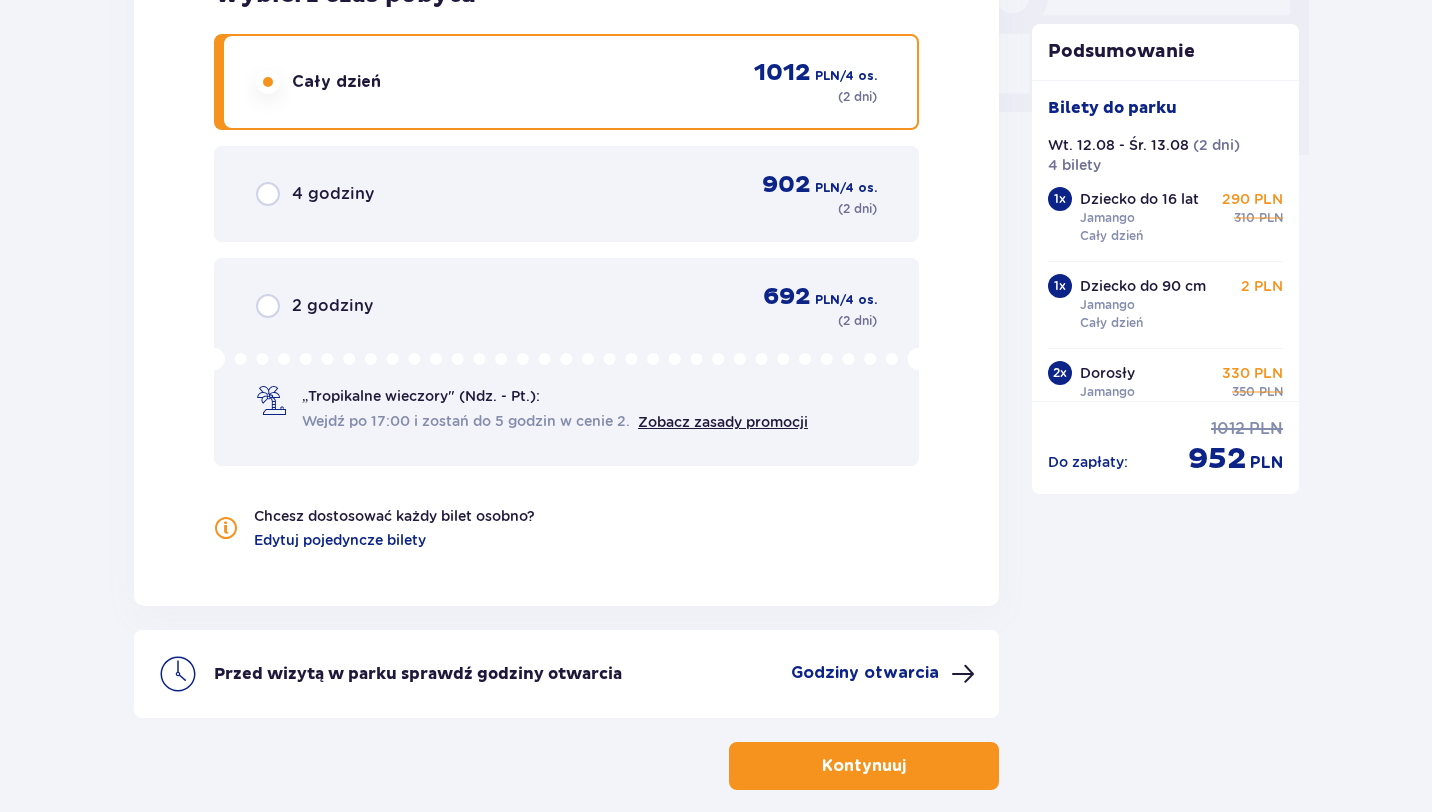 scroll, scrollTop: 2100, scrollLeft: 0, axis: vertical 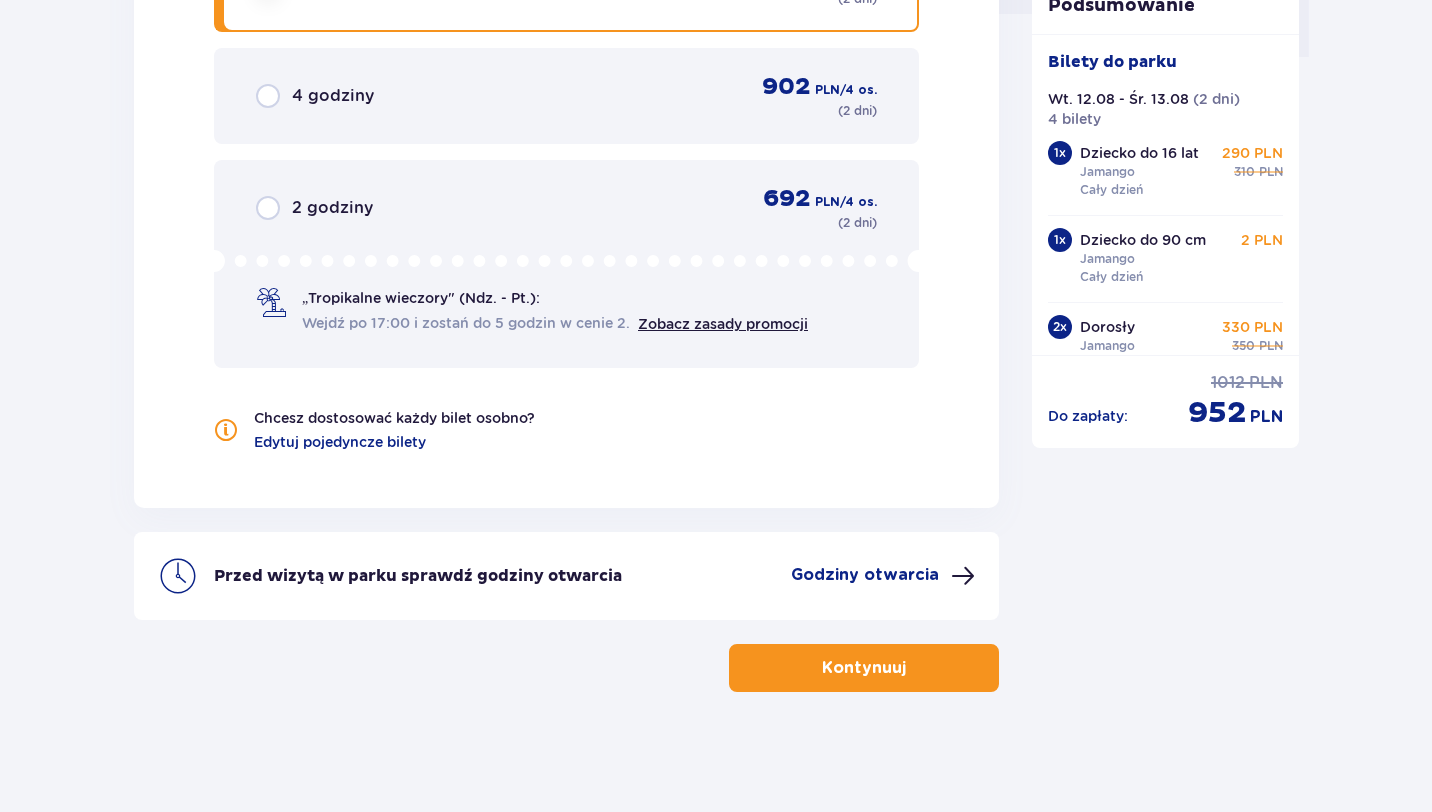 click at bounding box center (910, 668) 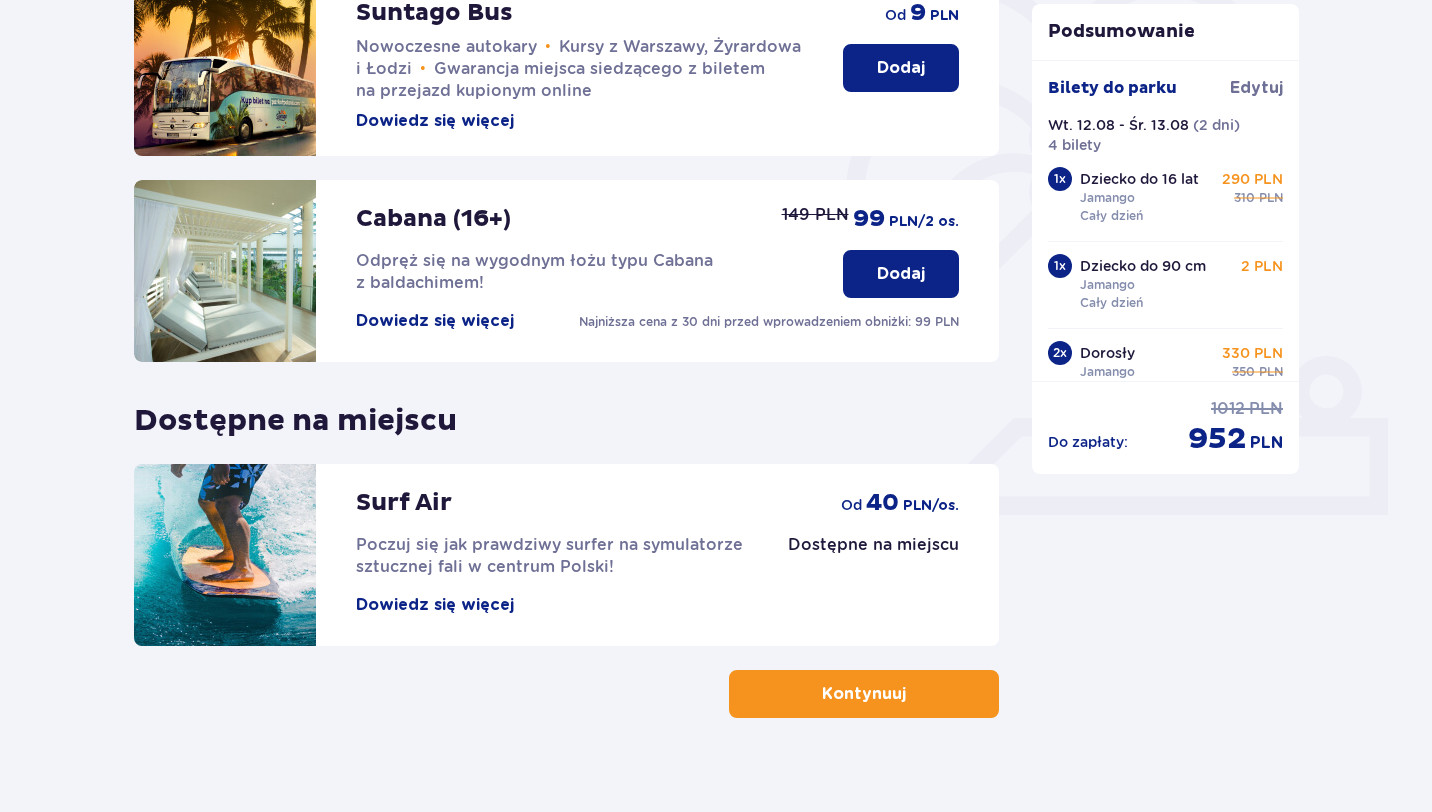 scroll, scrollTop: 544, scrollLeft: 0, axis: vertical 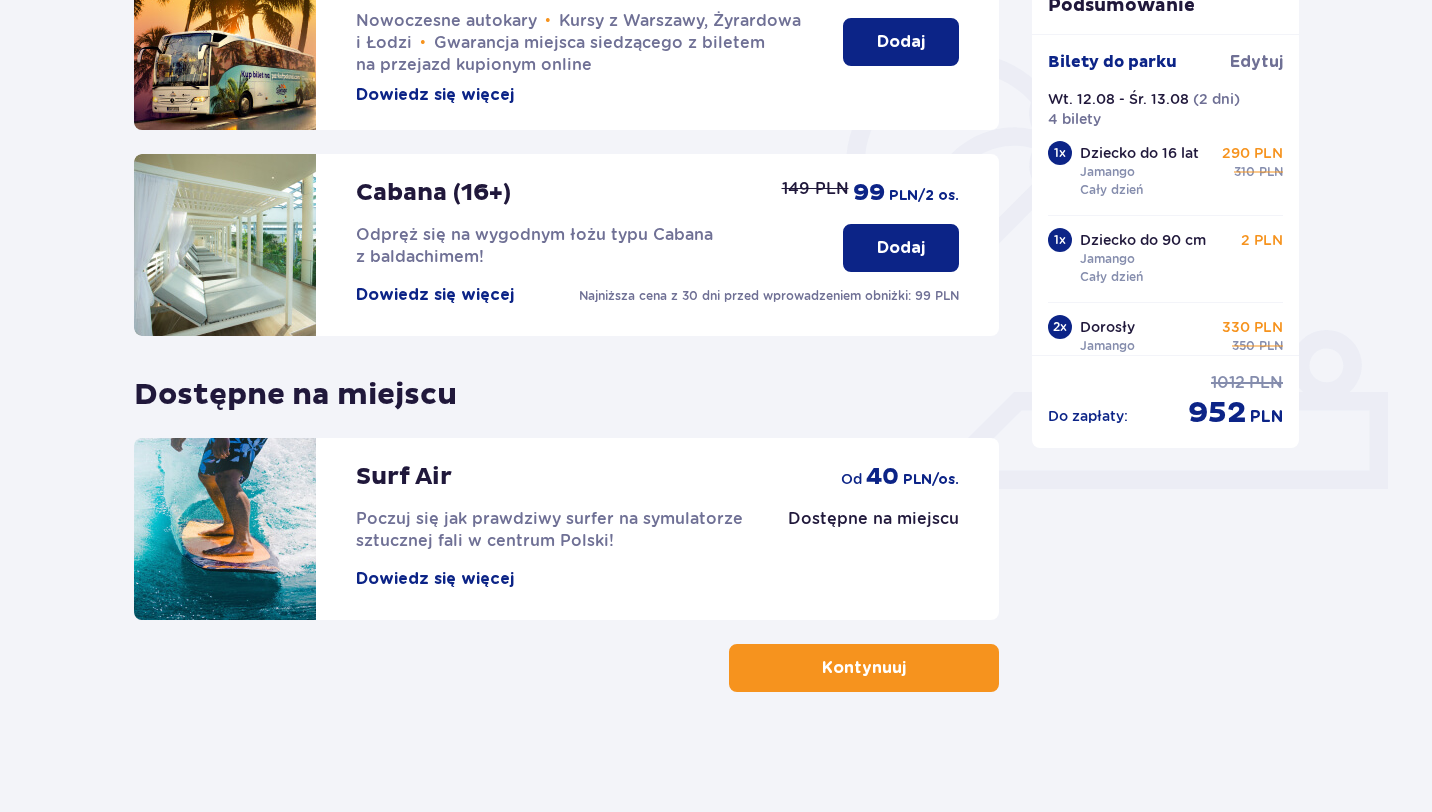 click on "Kontynuuj" at bounding box center (864, 668) 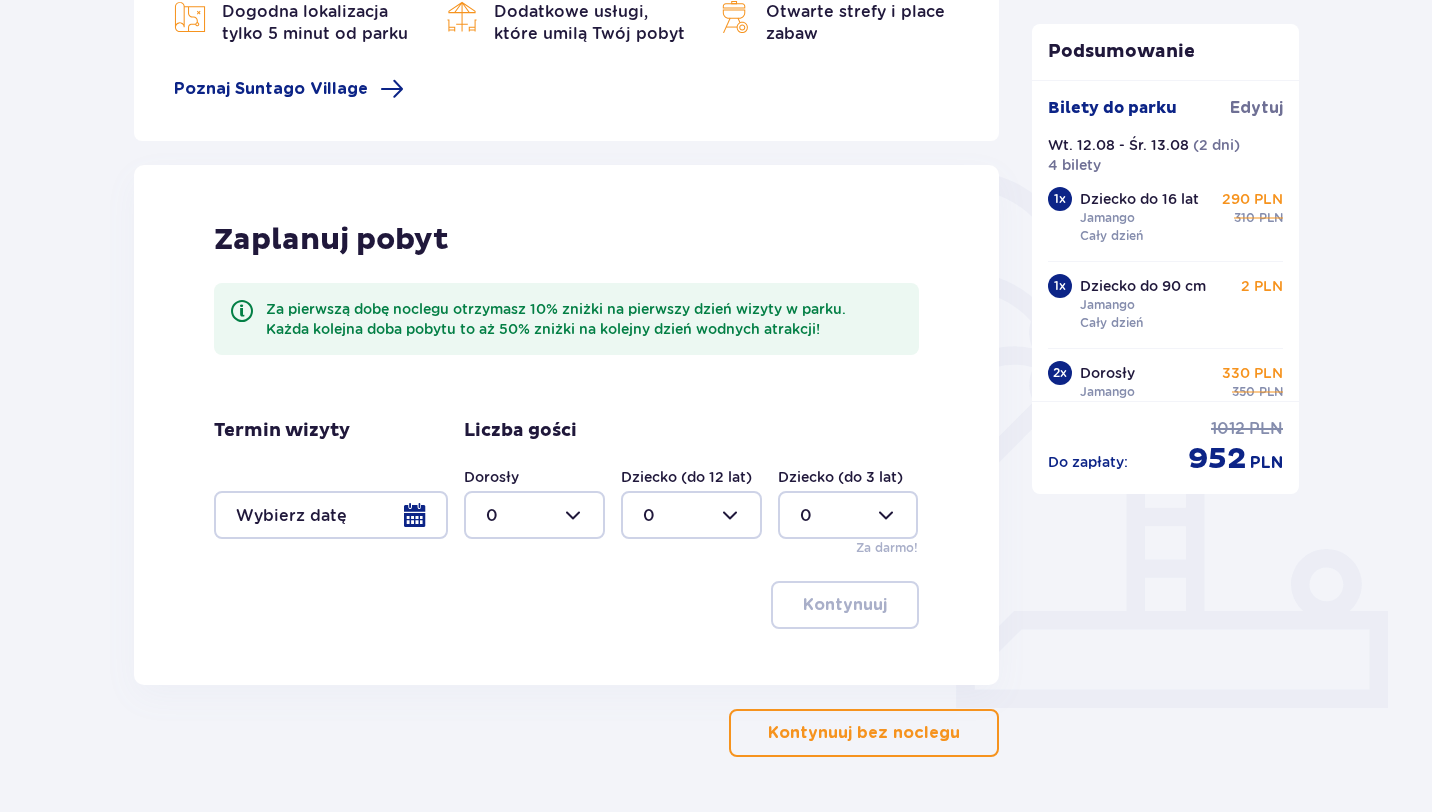 scroll, scrollTop: 390, scrollLeft: 0, axis: vertical 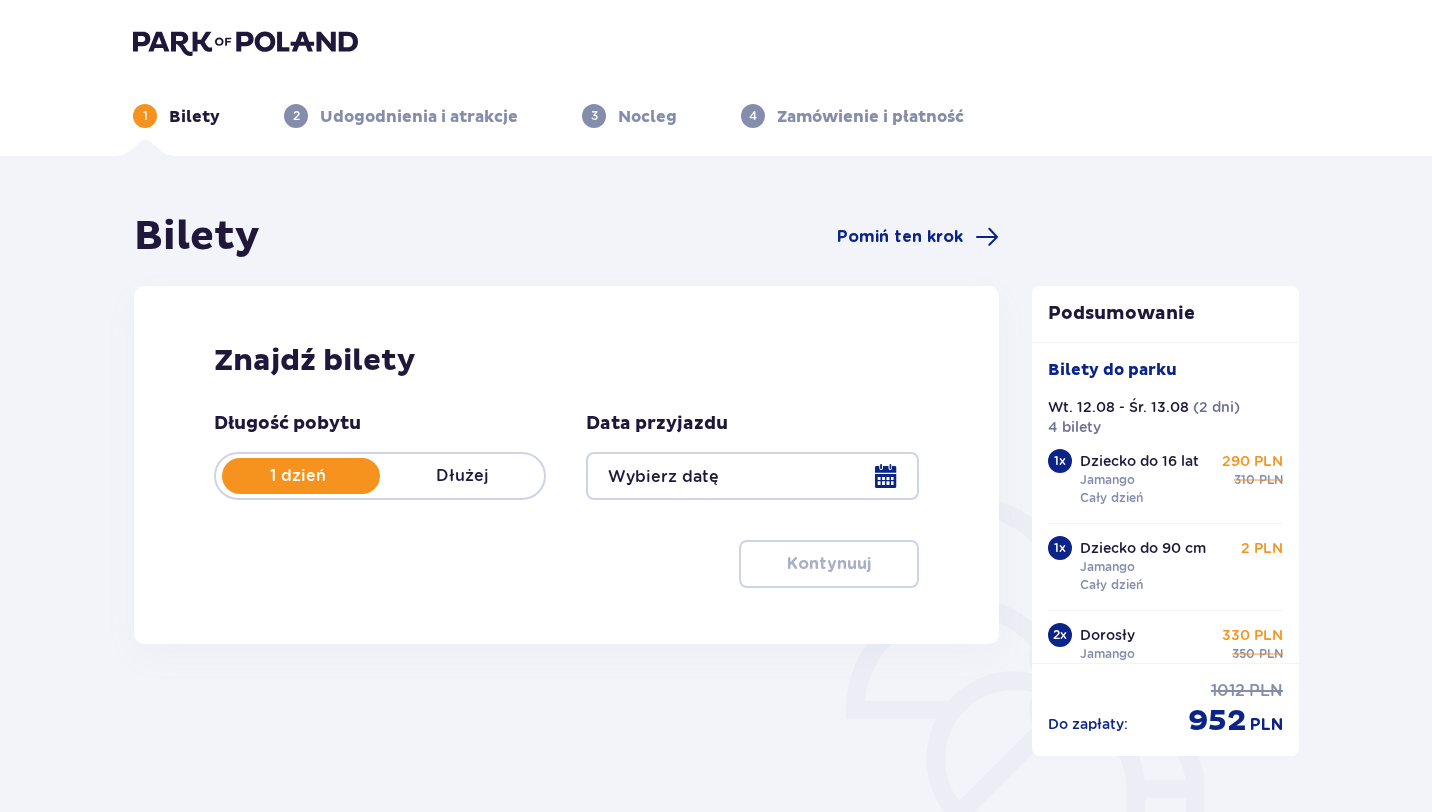 type on "12.08.25 - 13.08.25" 